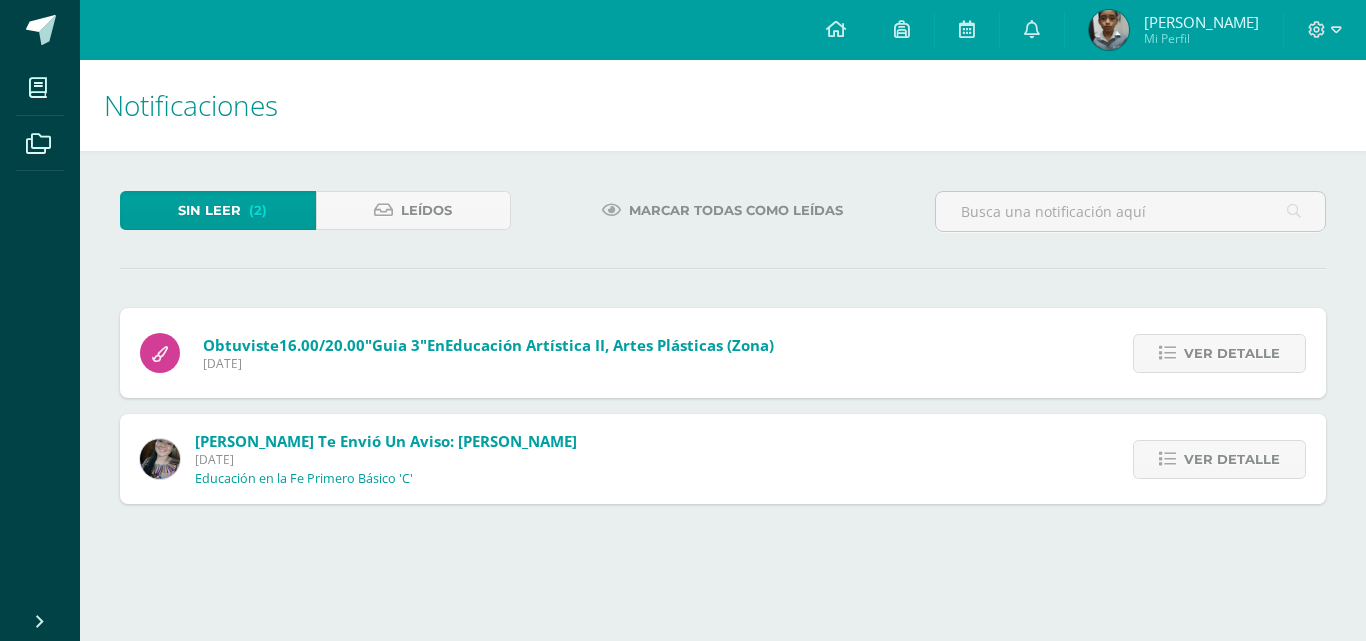 scroll, scrollTop: 0, scrollLeft: 0, axis: both 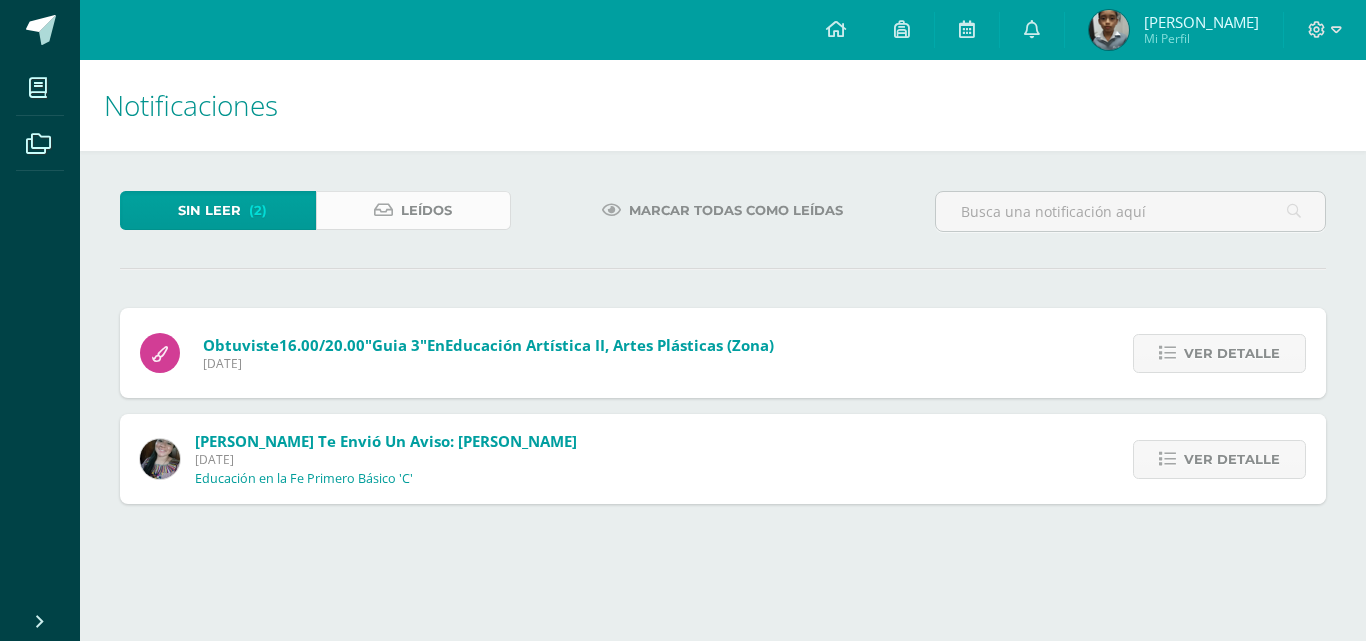 click on "Leídos" at bounding box center [426, 210] 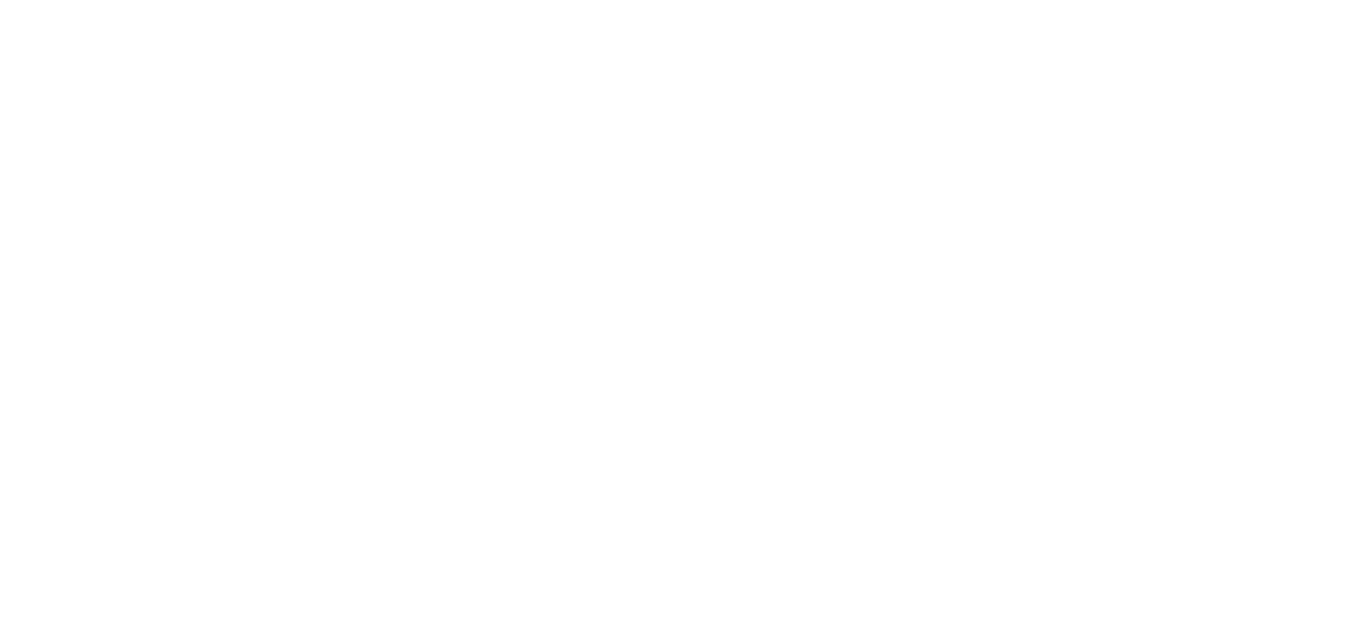 scroll, scrollTop: 0, scrollLeft: 0, axis: both 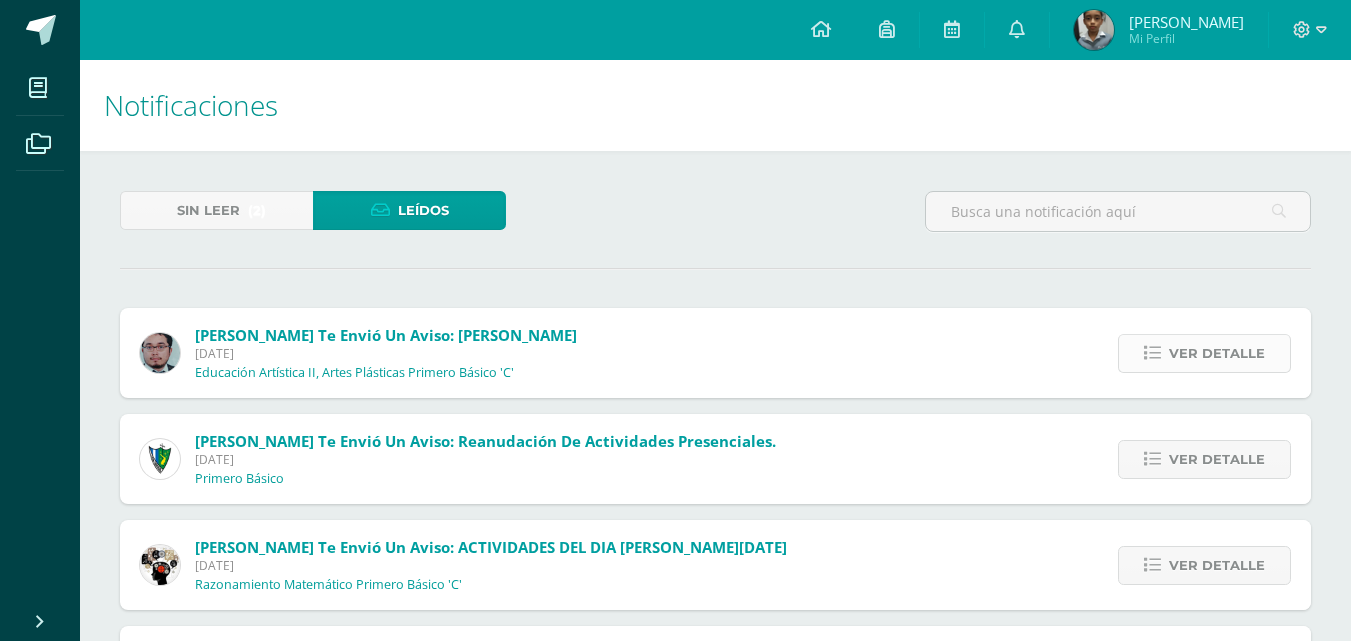 click on "Ver detalle" at bounding box center [1217, 353] 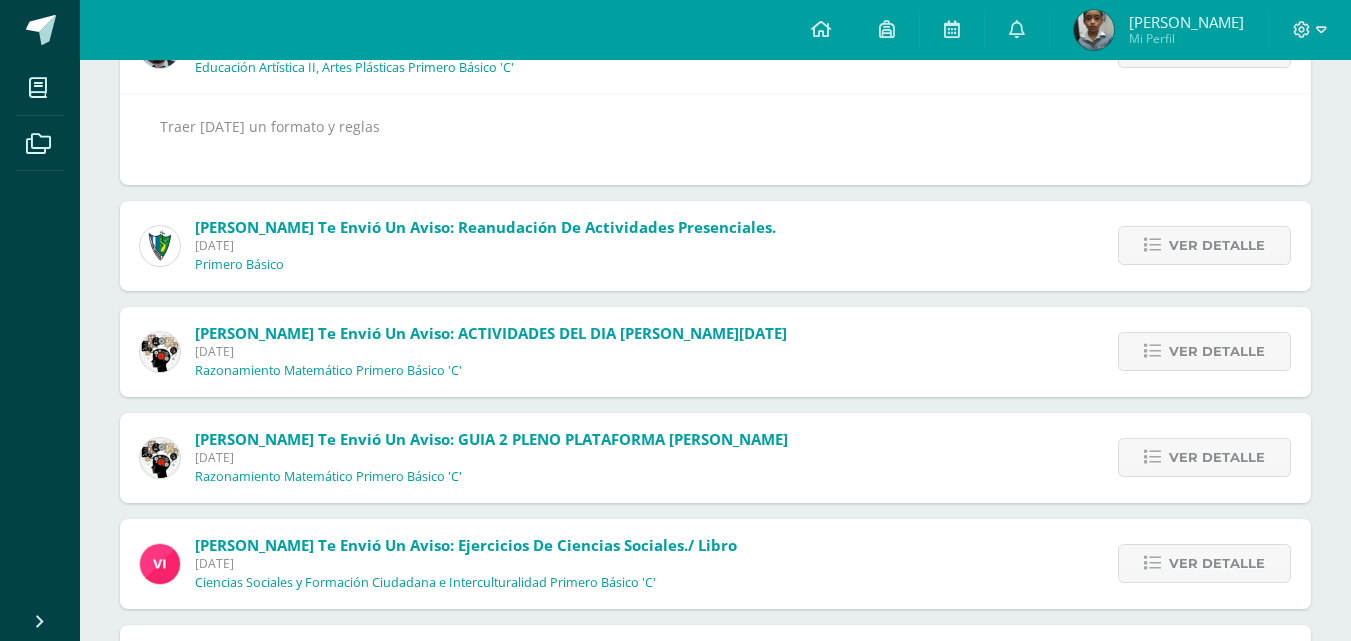 scroll, scrollTop: 338, scrollLeft: 0, axis: vertical 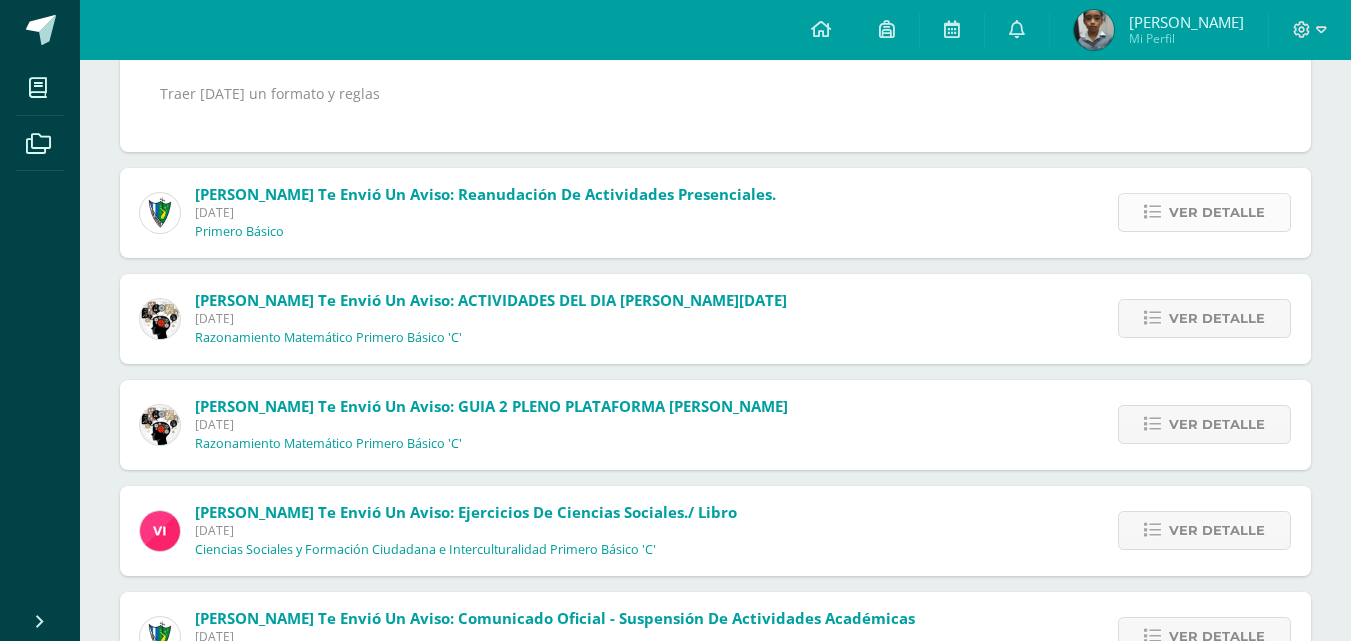 click on "Ver detalle" at bounding box center (1217, 212) 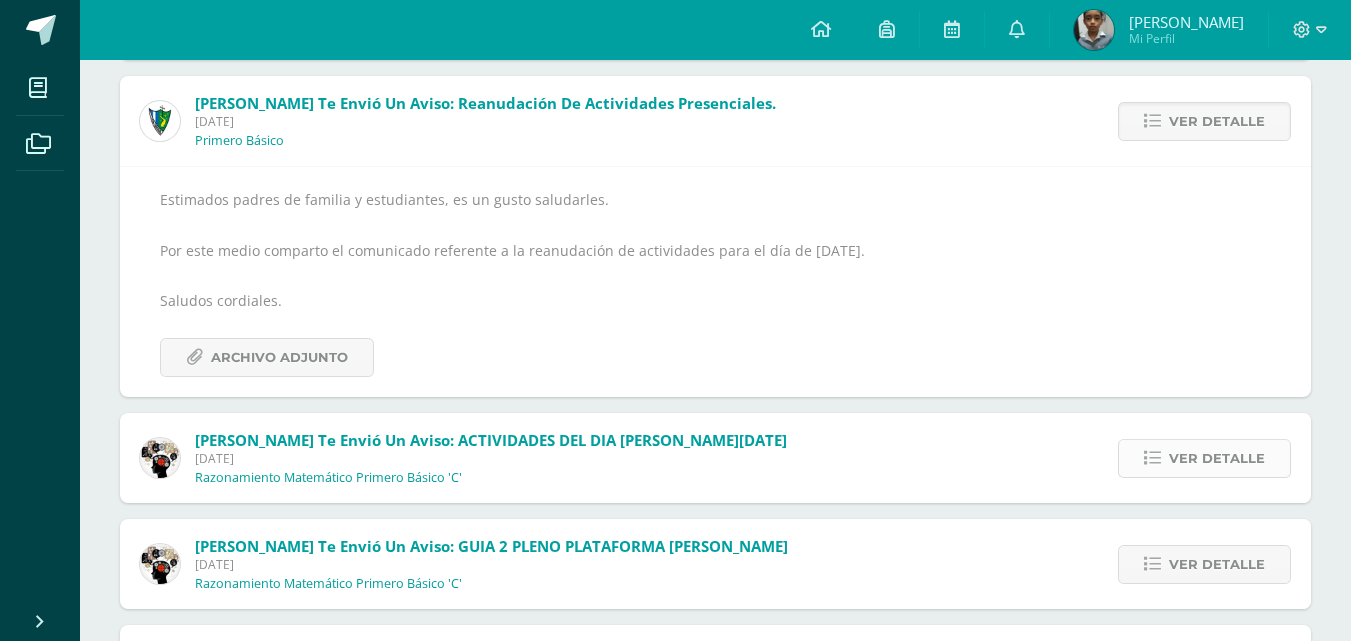 click on "Ver detalle" at bounding box center (1217, 458) 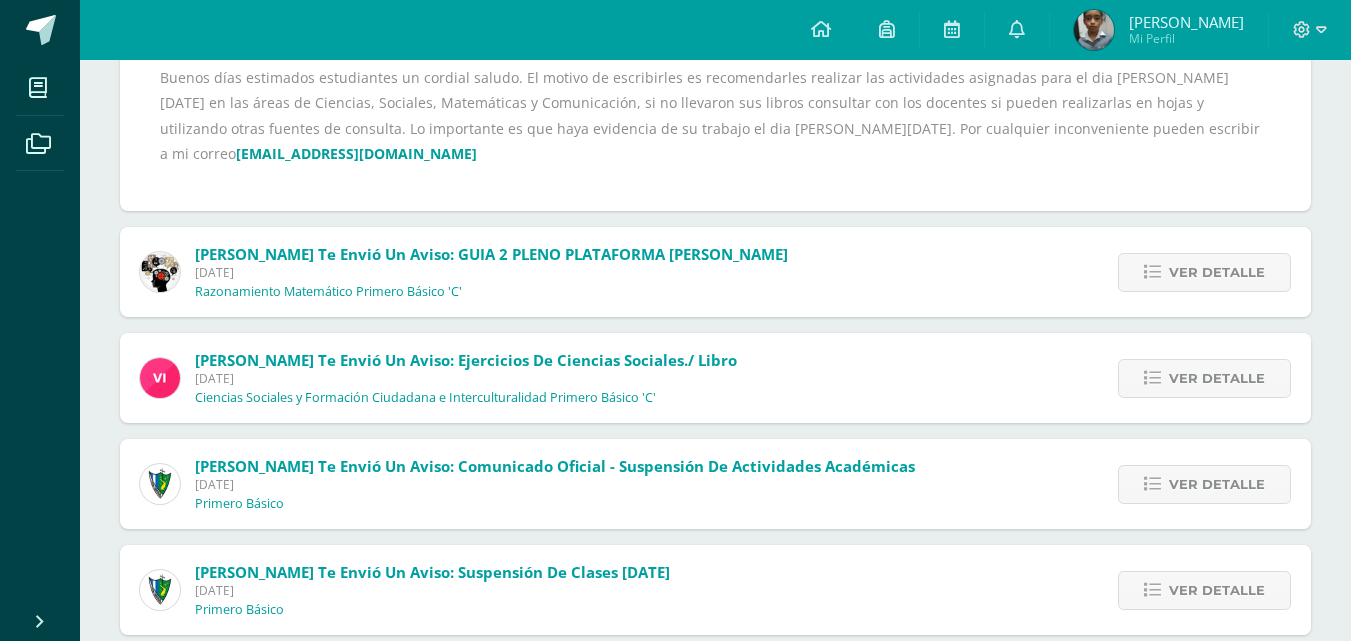 scroll, scrollTop: 574, scrollLeft: 0, axis: vertical 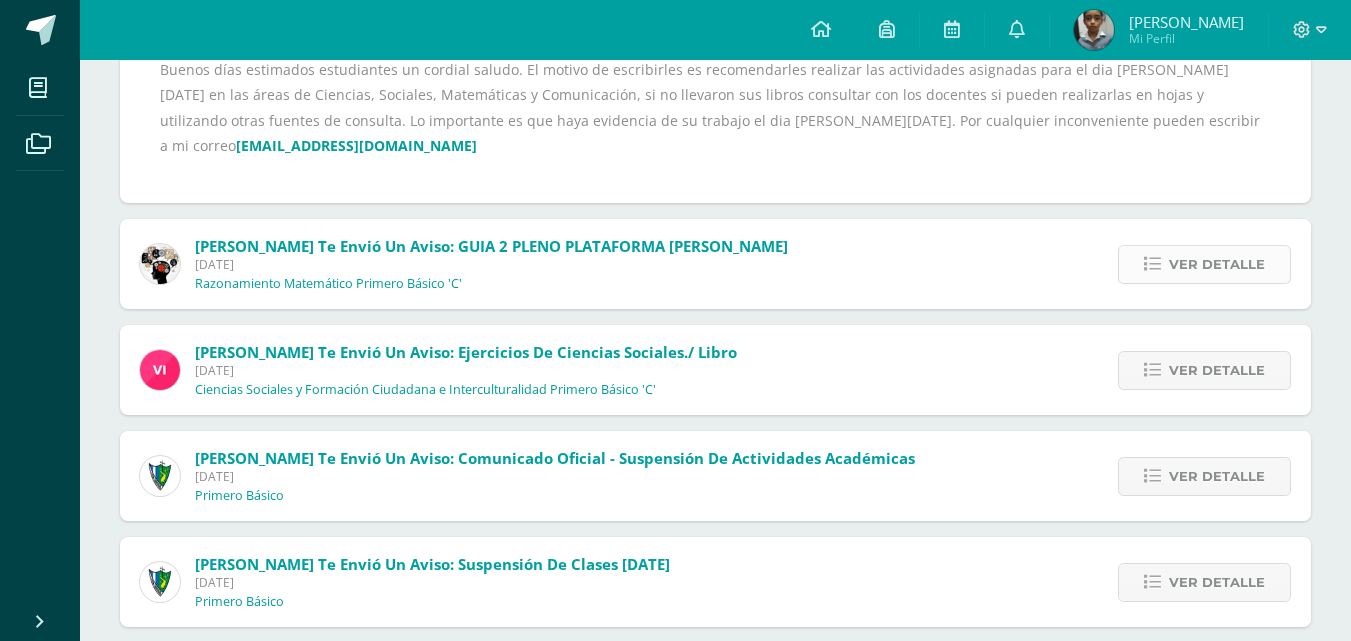 click on "Ver detalle" at bounding box center (1204, 264) 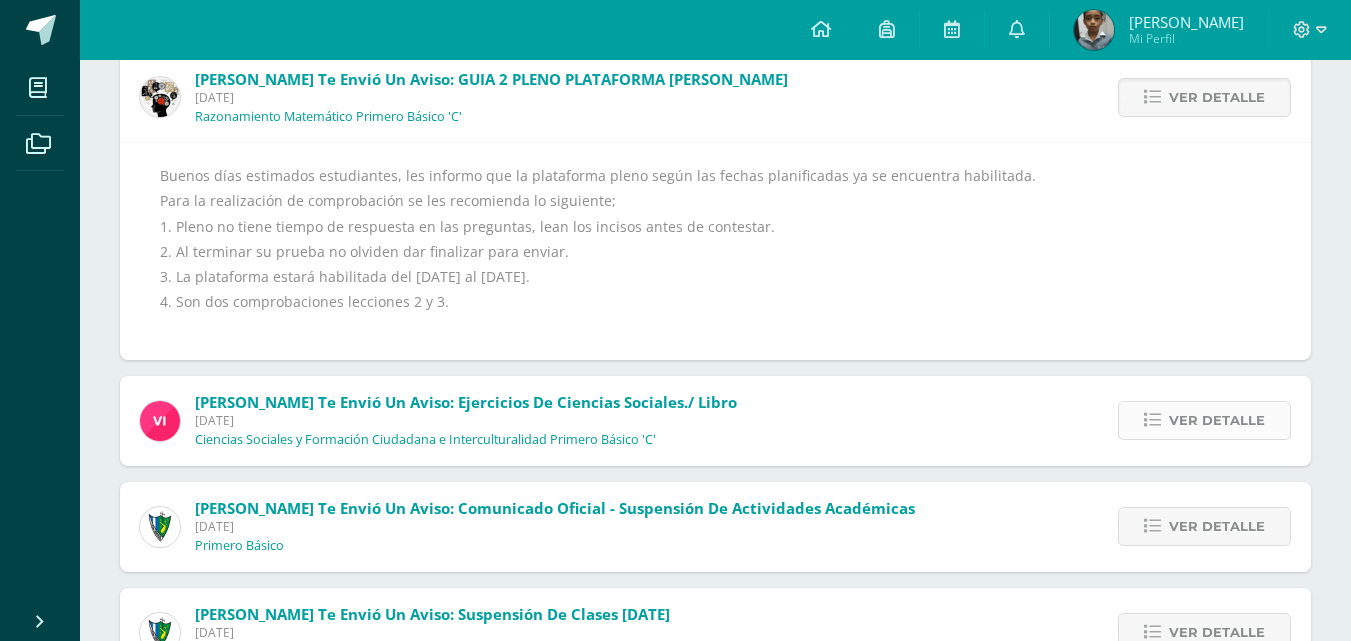 click on "Ver detalle" at bounding box center (1217, 420) 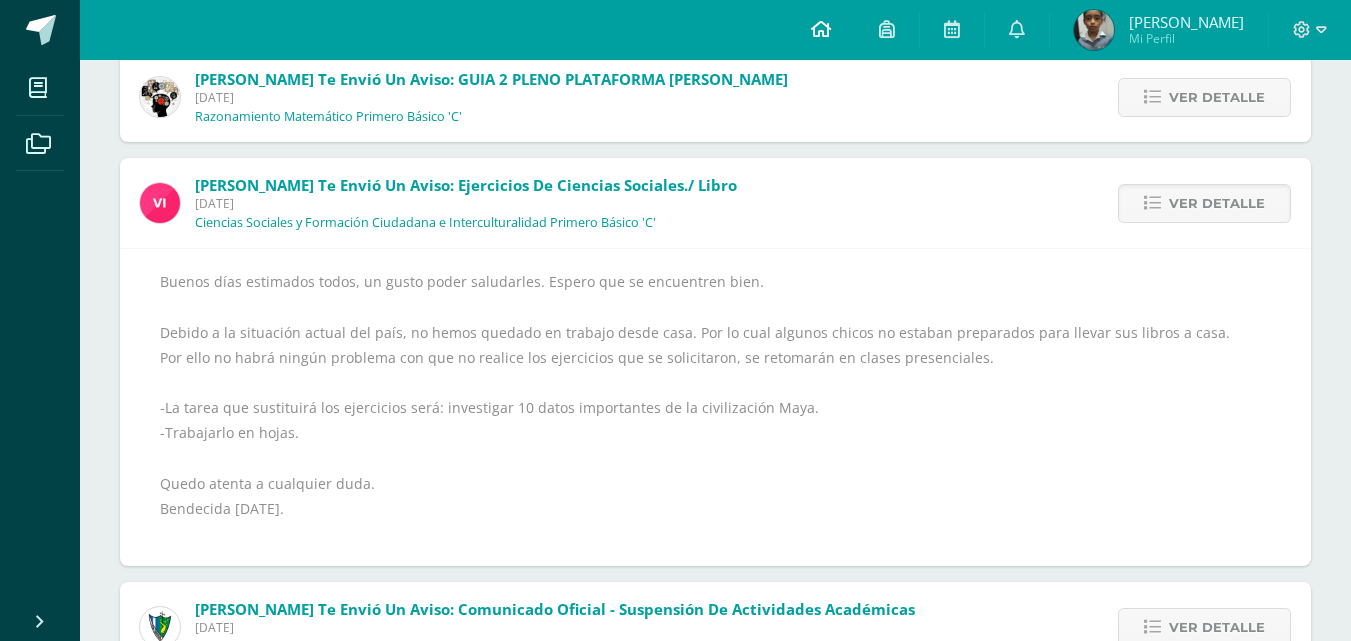 click at bounding box center (821, 29) 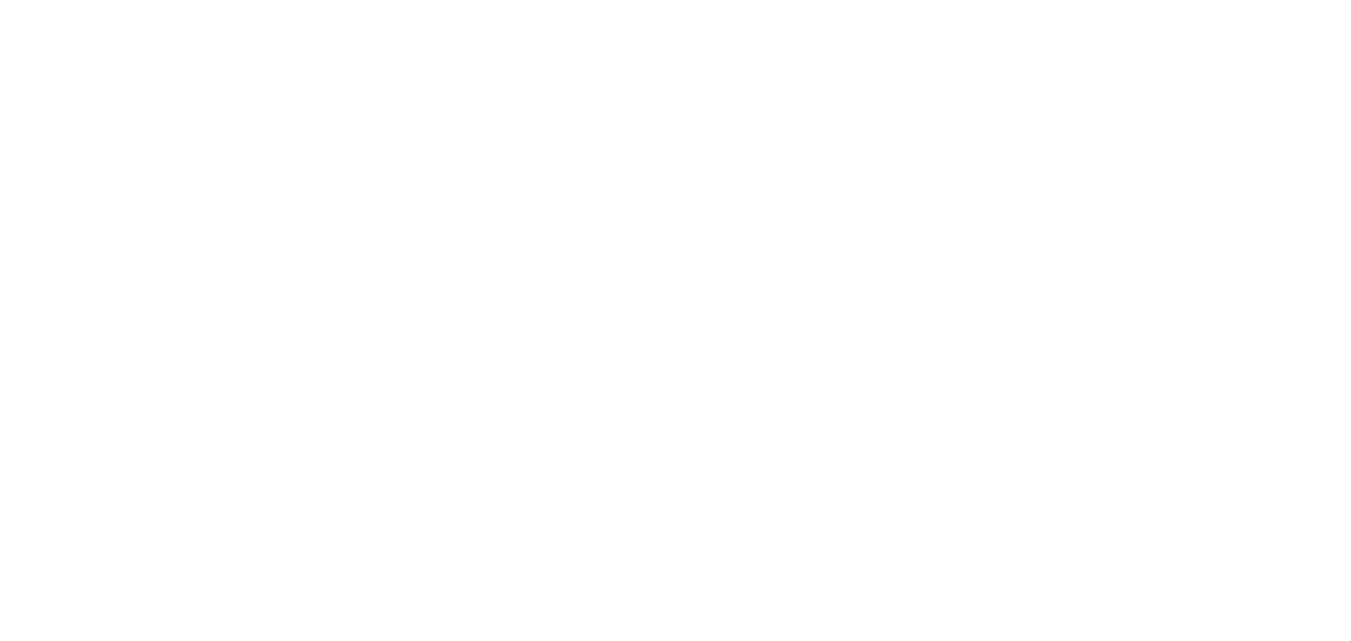 scroll, scrollTop: 0, scrollLeft: 0, axis: both 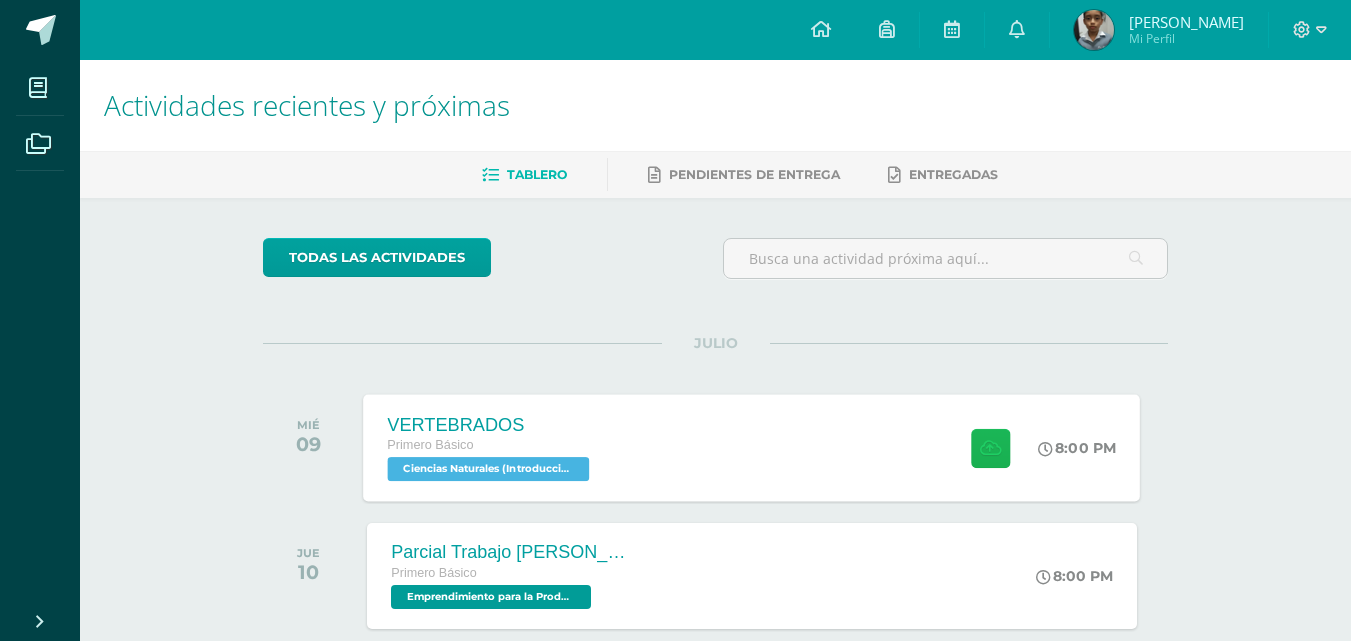 click at bounding box center (990, 447) 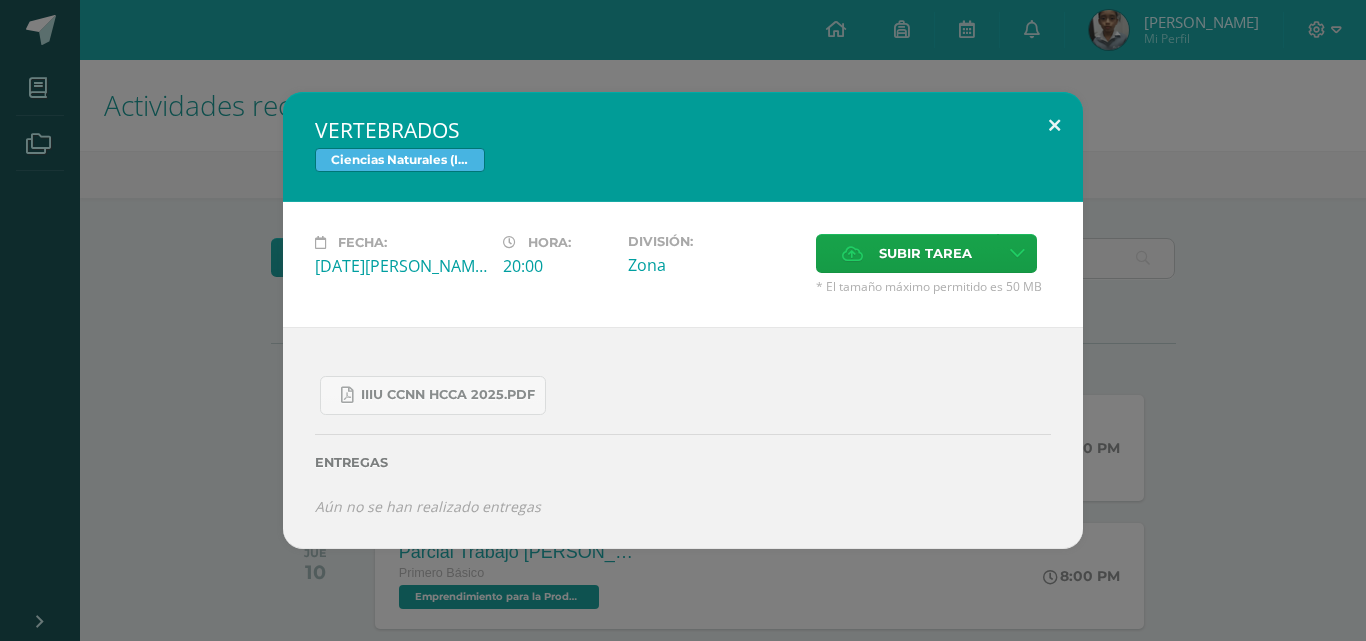 click at bounding box center (1054, 126) 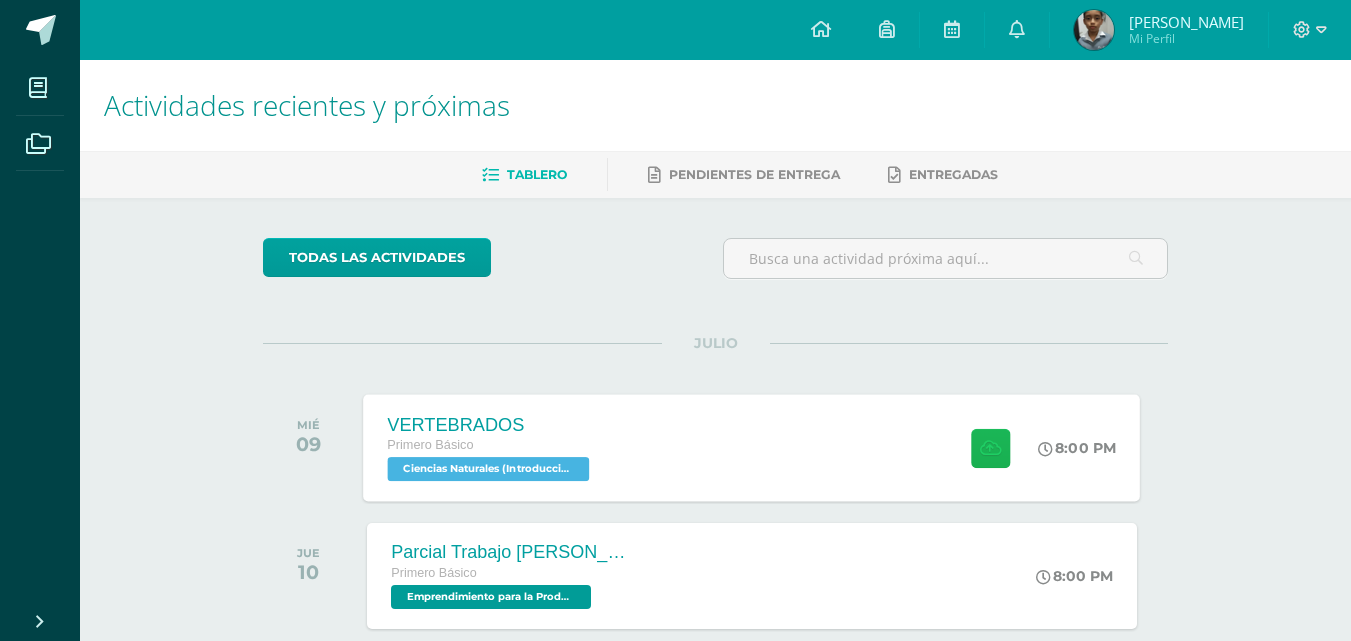 click at bounding box center (990, 447) 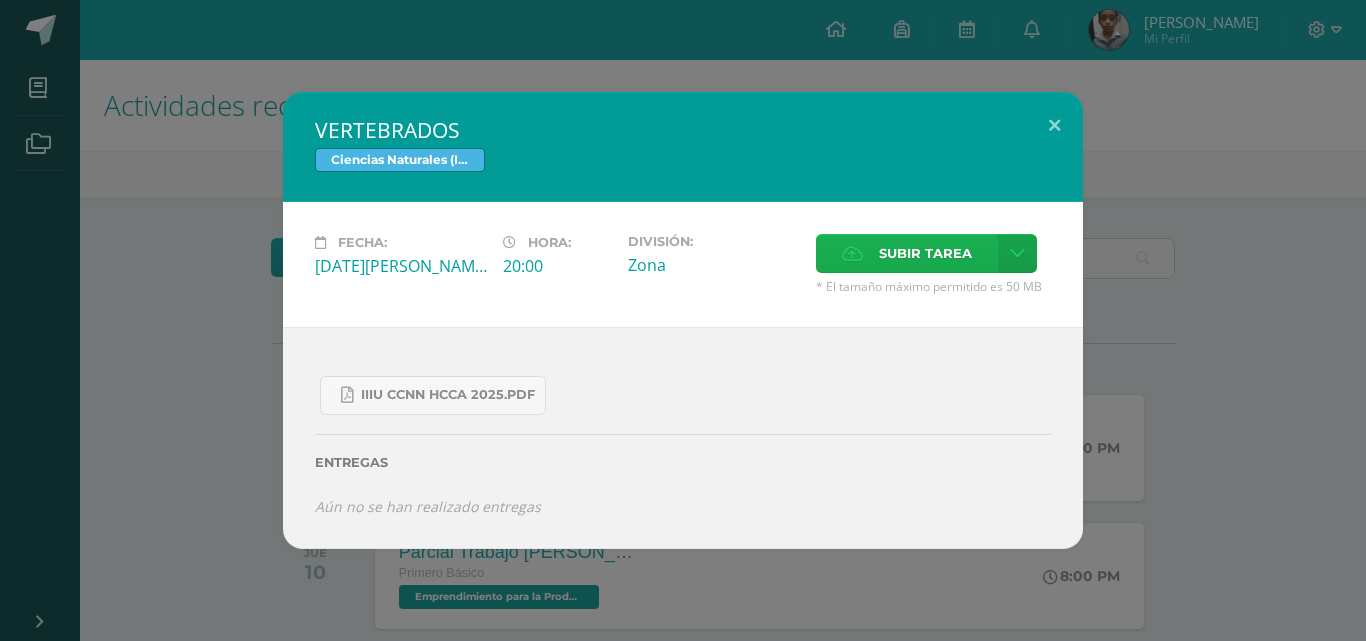 click on "Subir tarea" at bounding box center (907, 253) 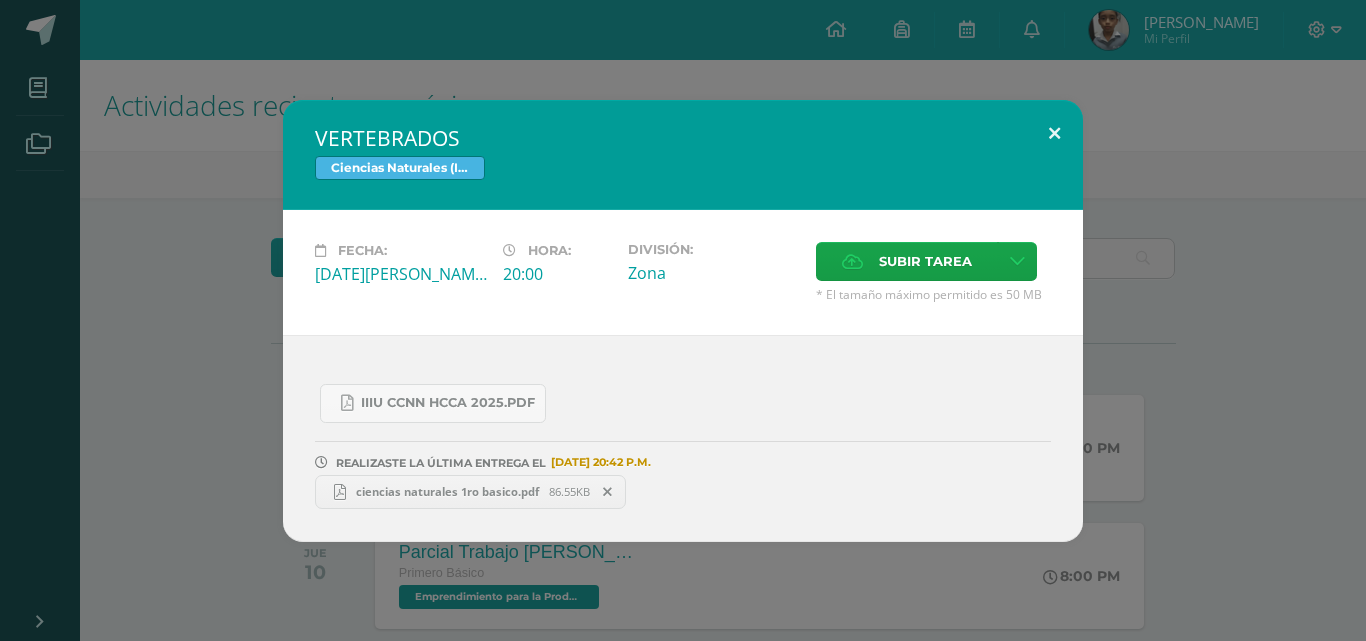 click at bounding box center (1054, 134) 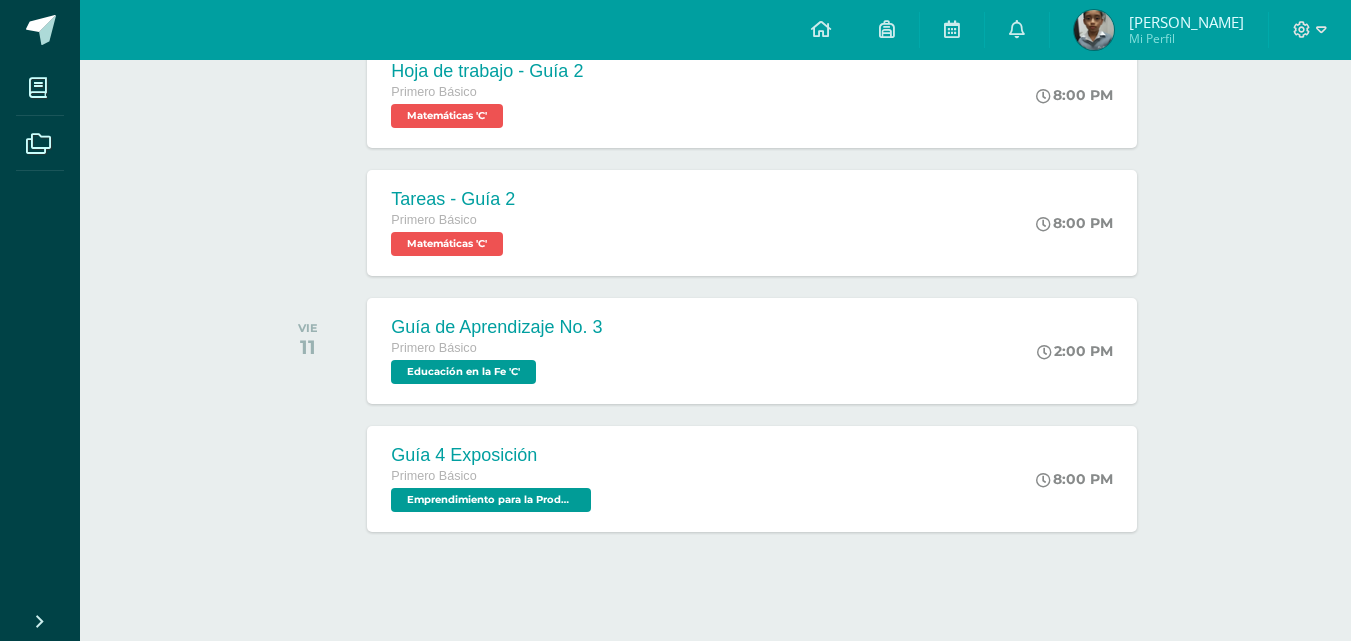 scroll, scrollTop: 626, scrollLeft: 0, axis: vertical 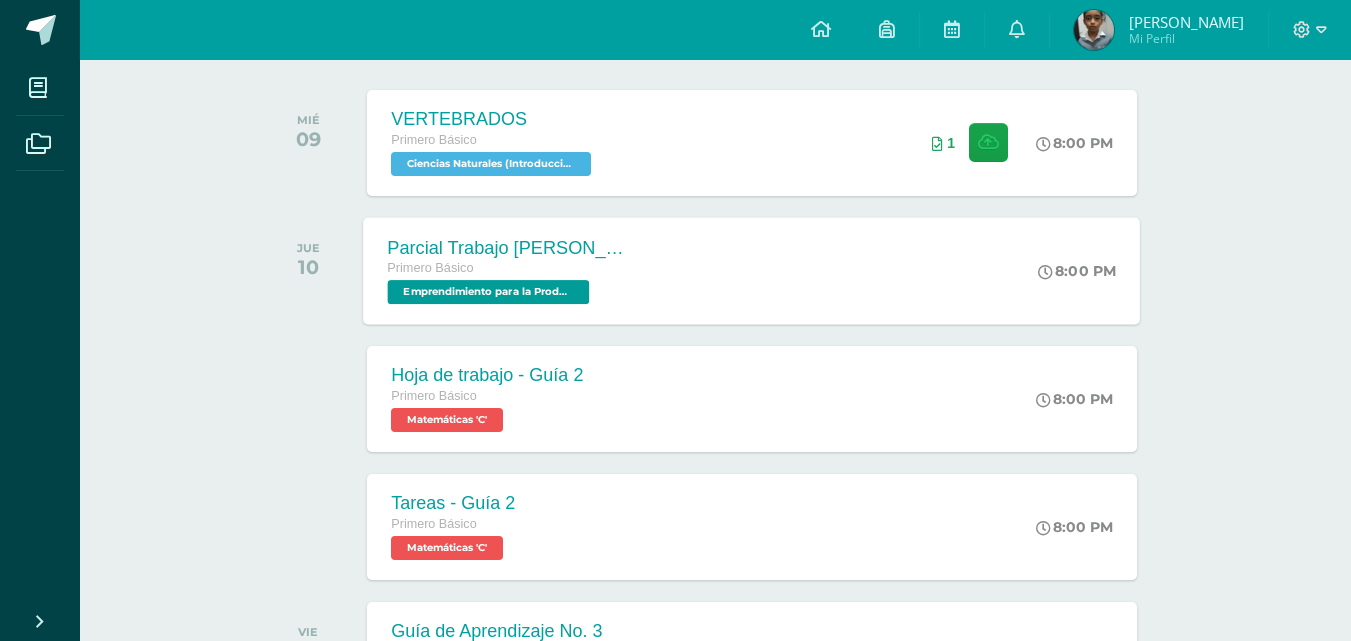 click on "Emprendimiento para la Productividad 'C'" at bounding box center [489, 292] 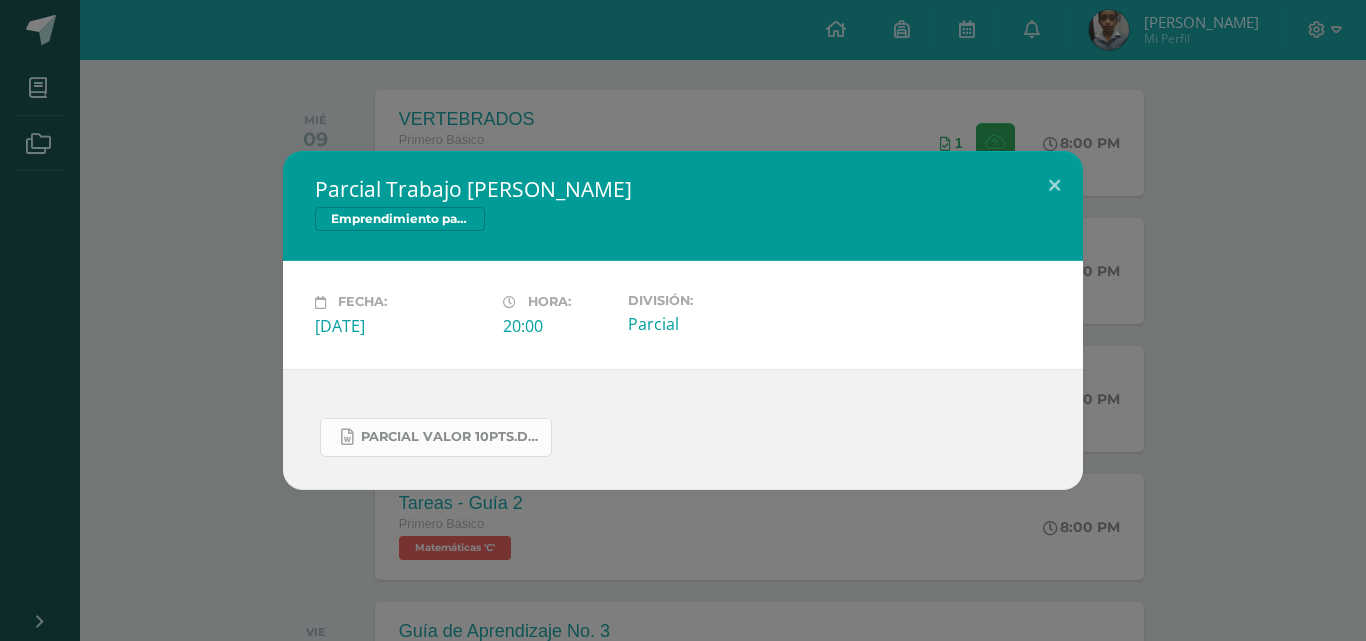 click on "Parcial valor 10pts.docx" at bounding box center [436, 437] 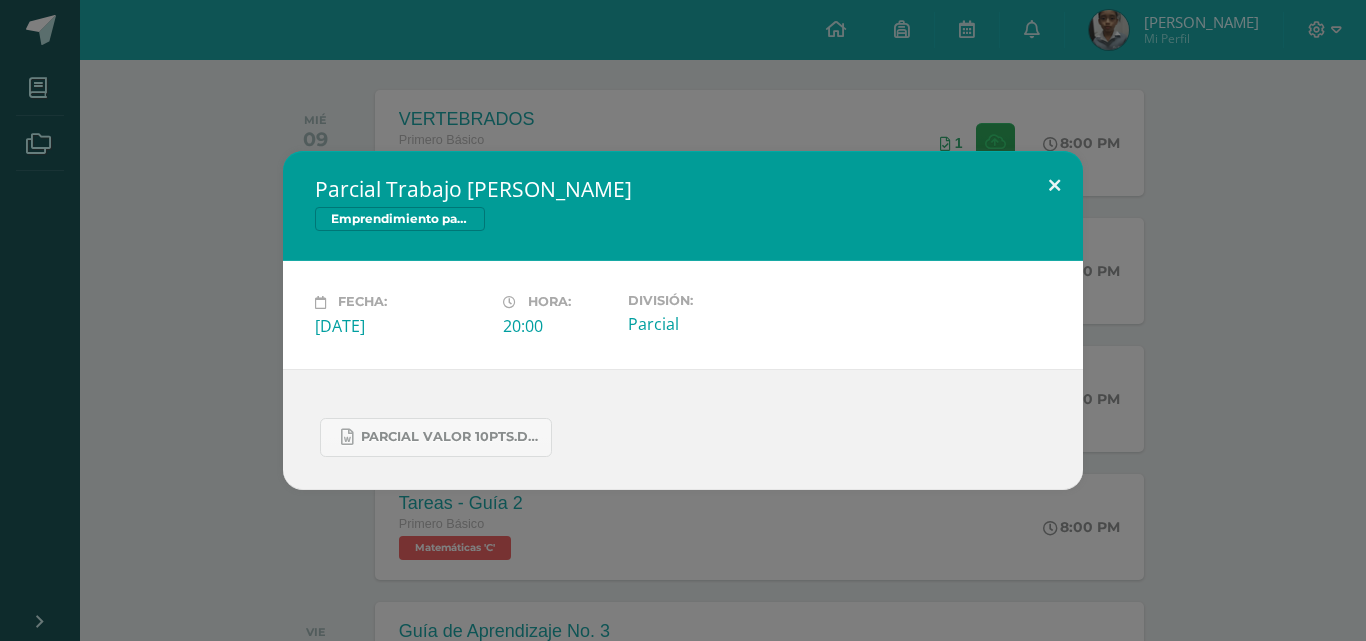 click at bounding box center (1054, 185) 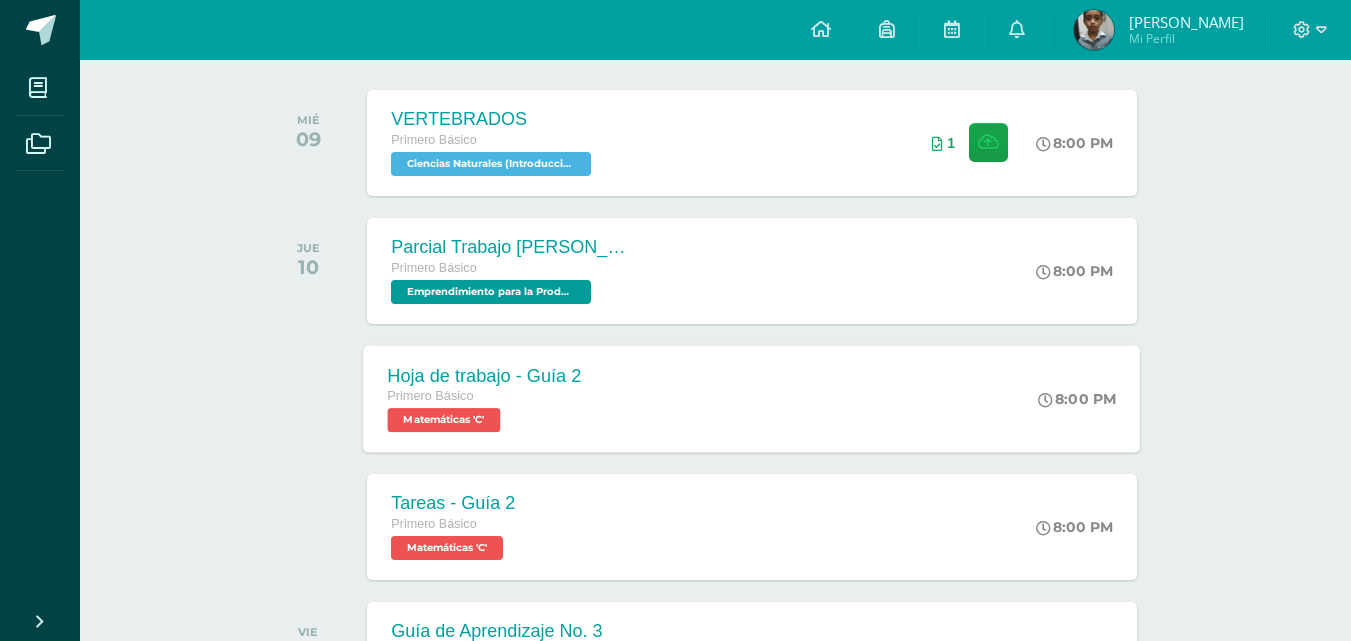 click on "Matemáticas 'C'" at bounding box center [444, 420] 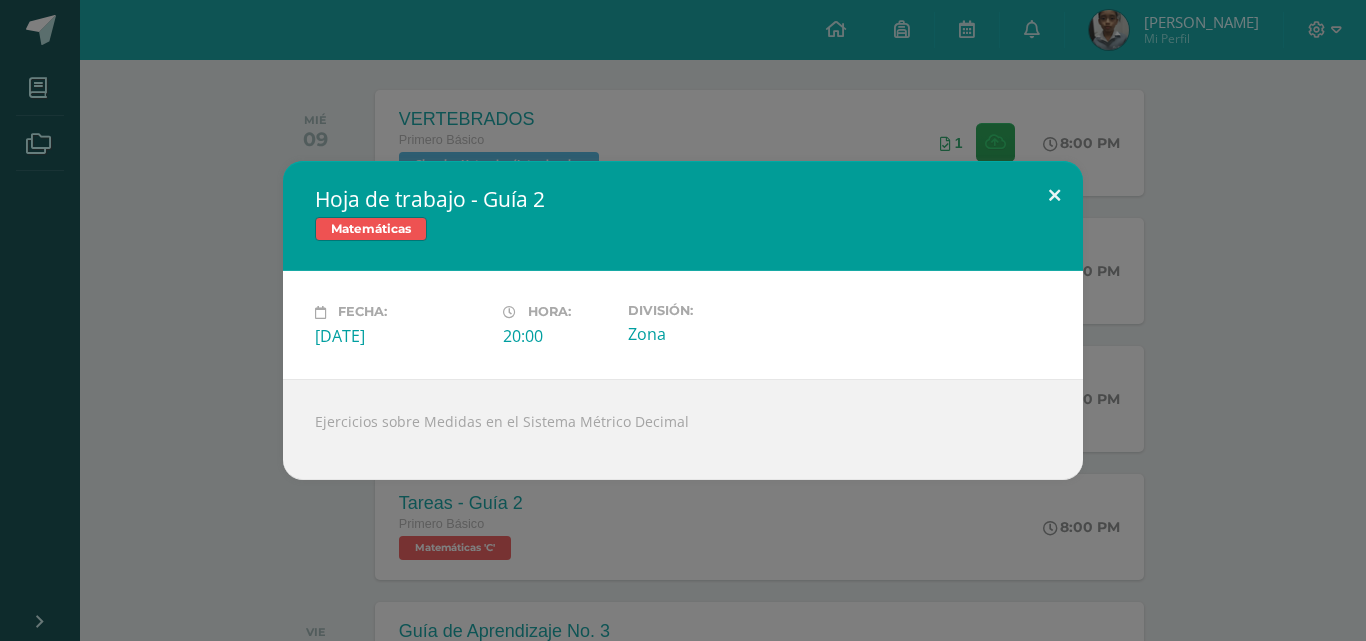 click at bounding box center (1054, 195) 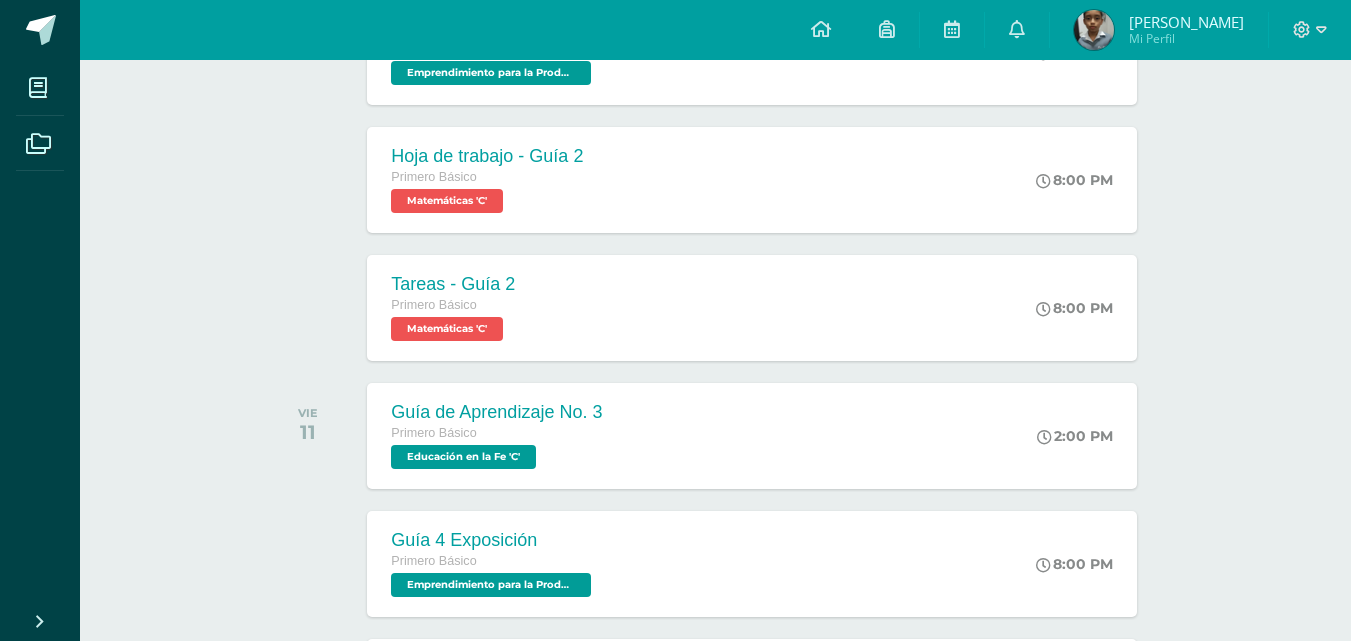scroll, scrollTop: 582, scrollLeft: 0, axis: vertical 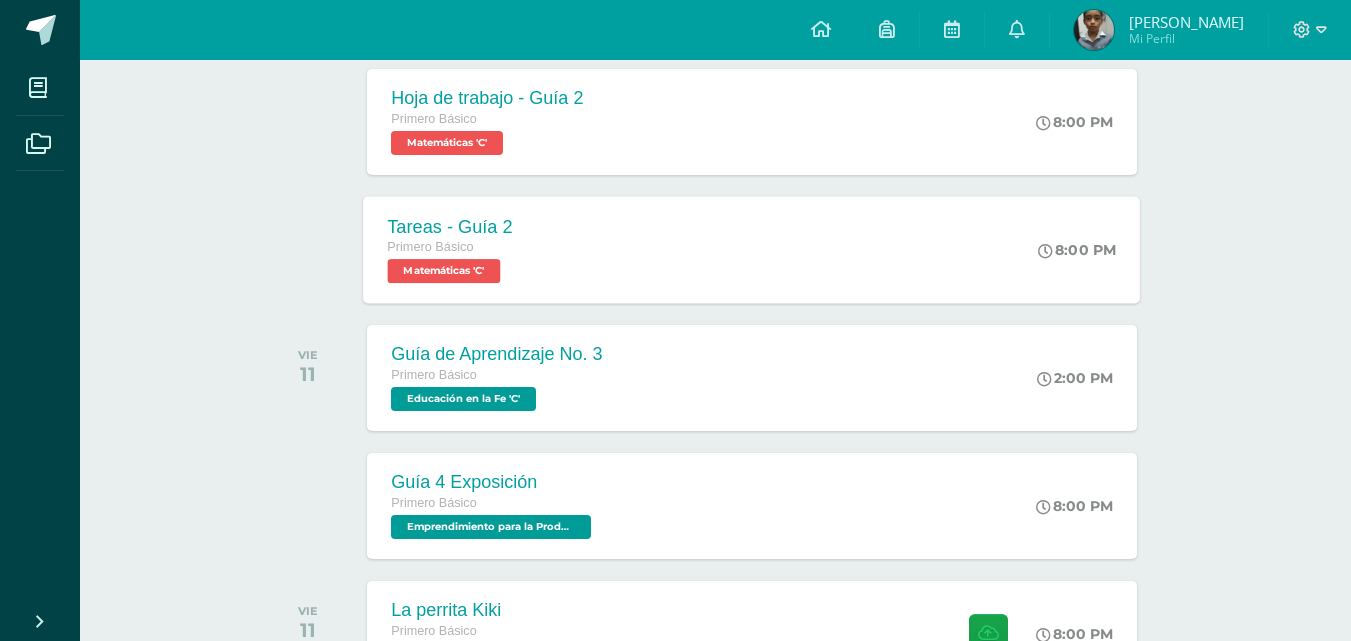 click on "Matemáticas 'C'" at bounding box center [444, 271] 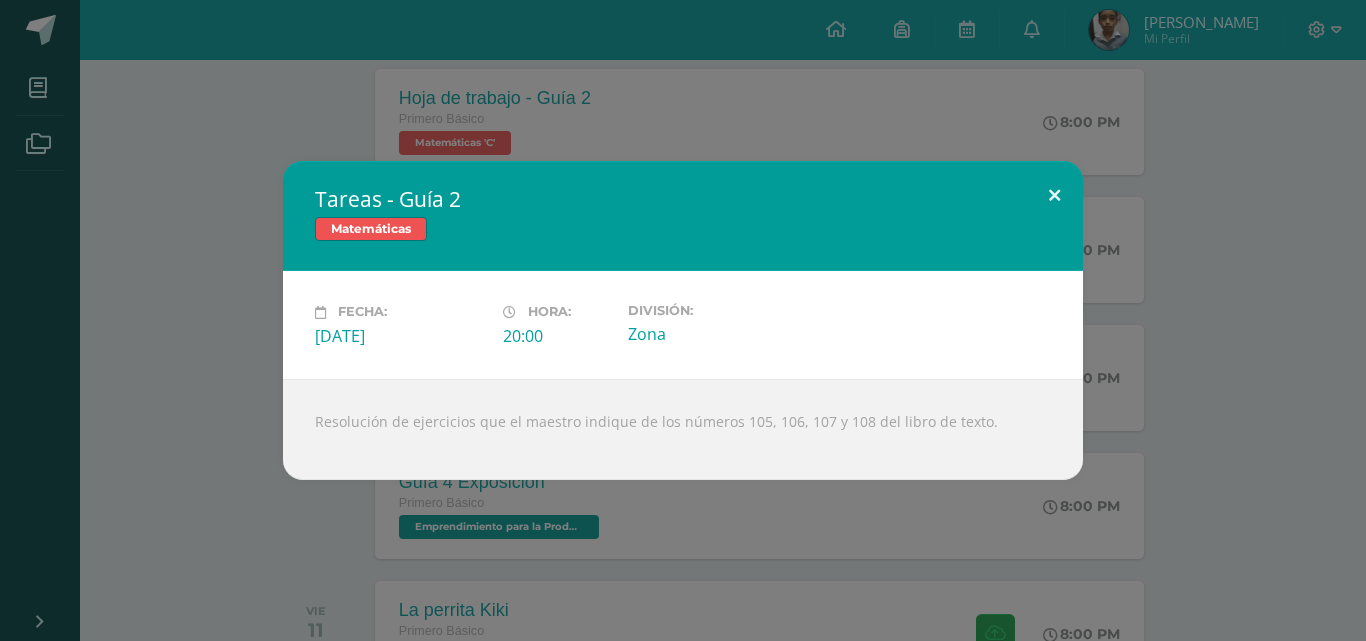 click at bounding box center (1054, 195) 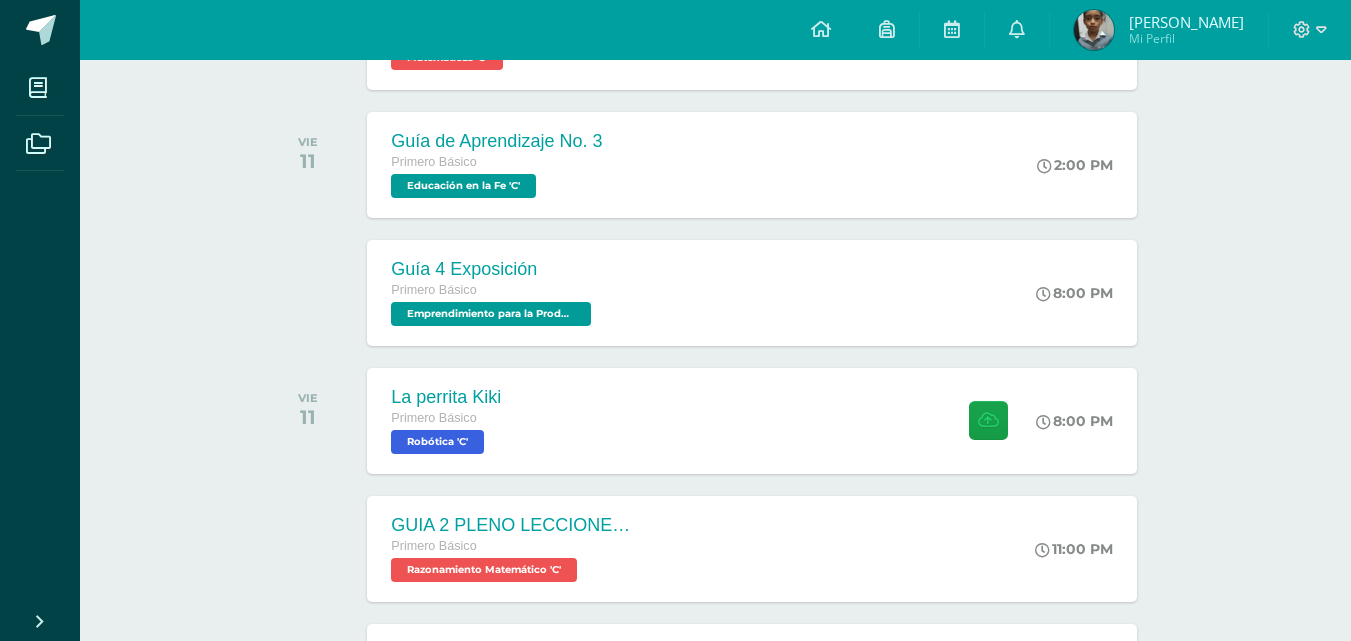 scroll, scrollTop: 937, scrollLeft: 0, axis: vertical 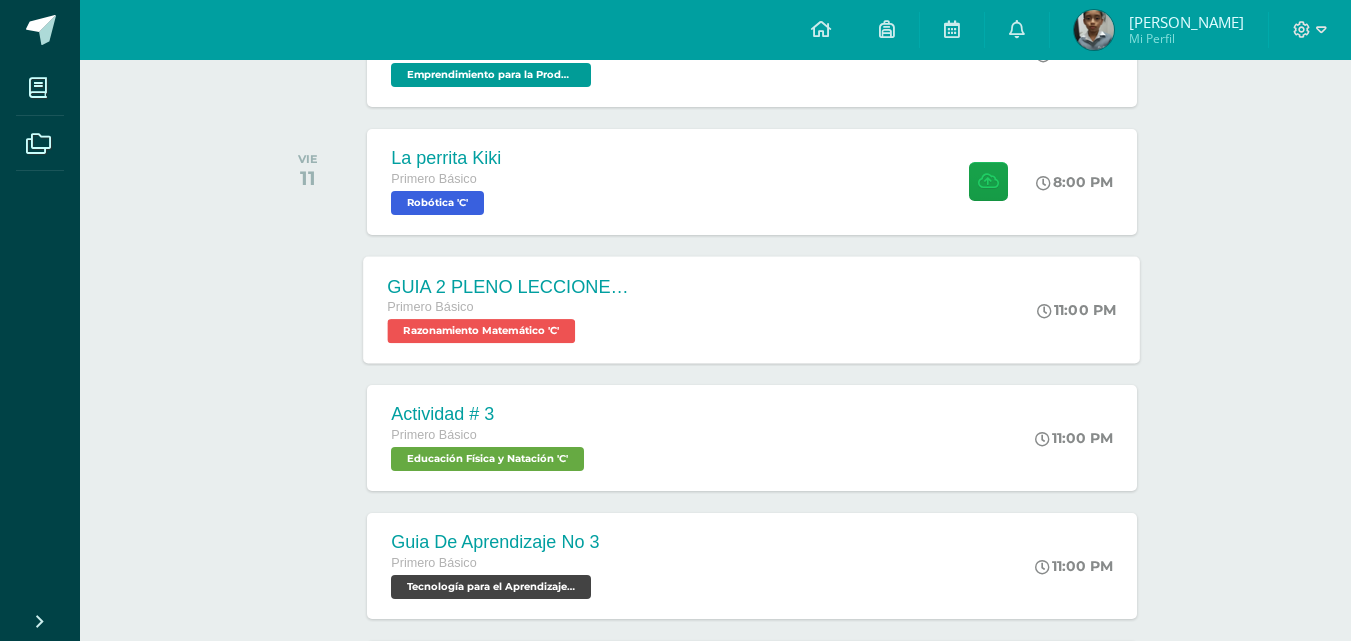 click on "Razonamiento Matemático 'C'" at bounding box center [482, 331] 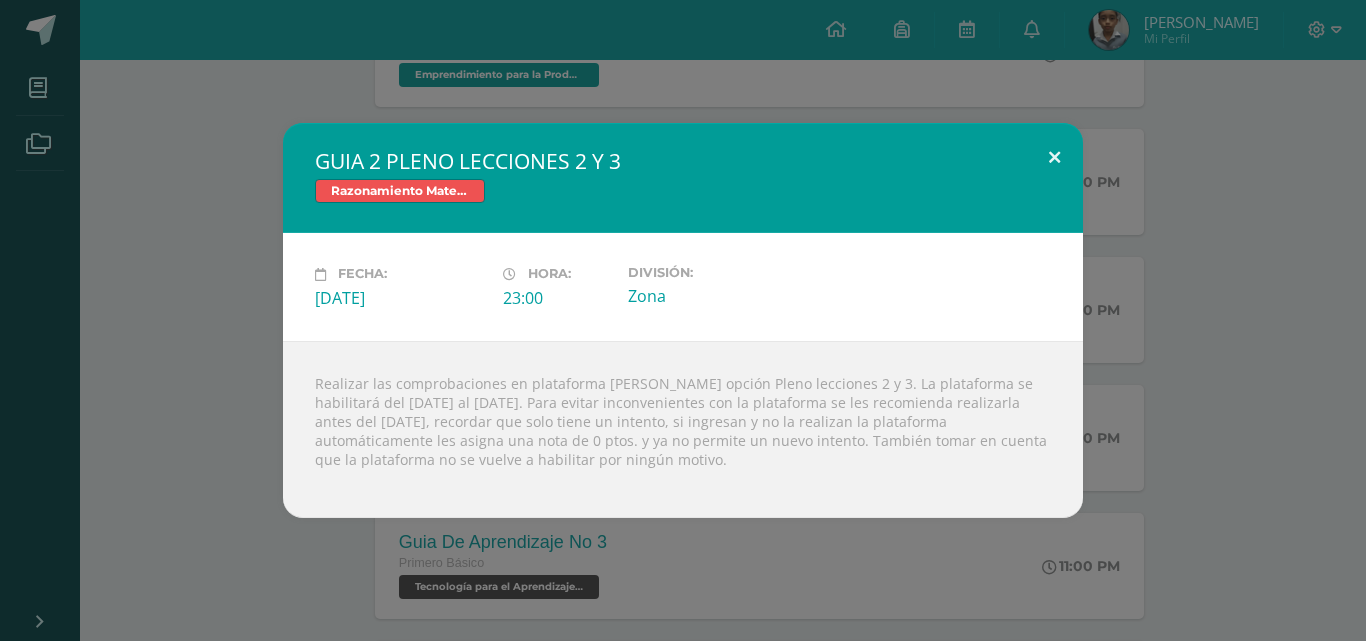 click at bounding box center (1054, 157) 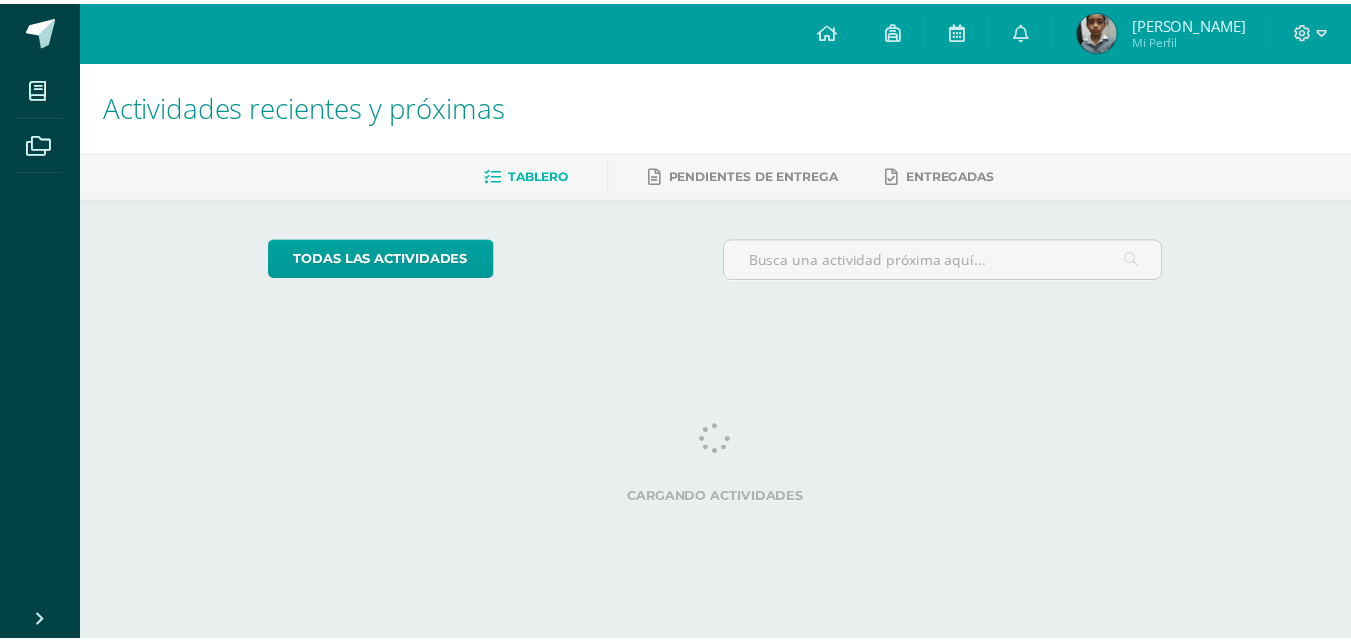 scroll, scrollTop: 0, scrollLeft: 0, axis: both 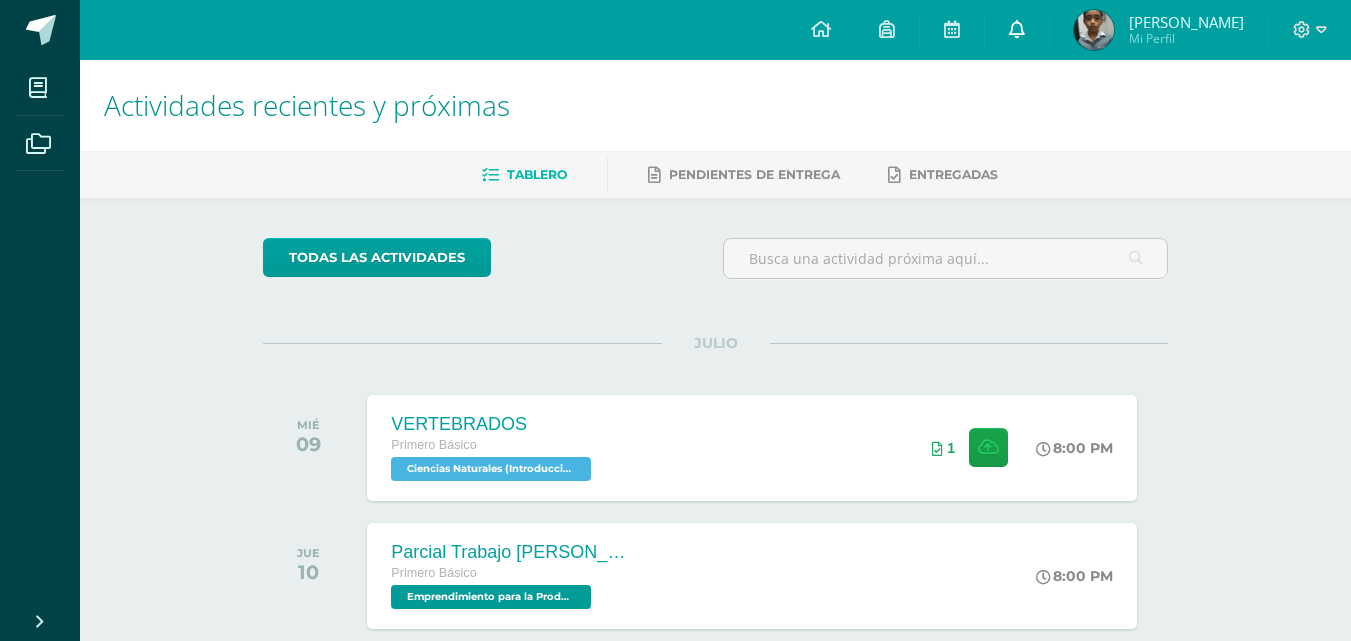 click at bounding box center (1017, 30) 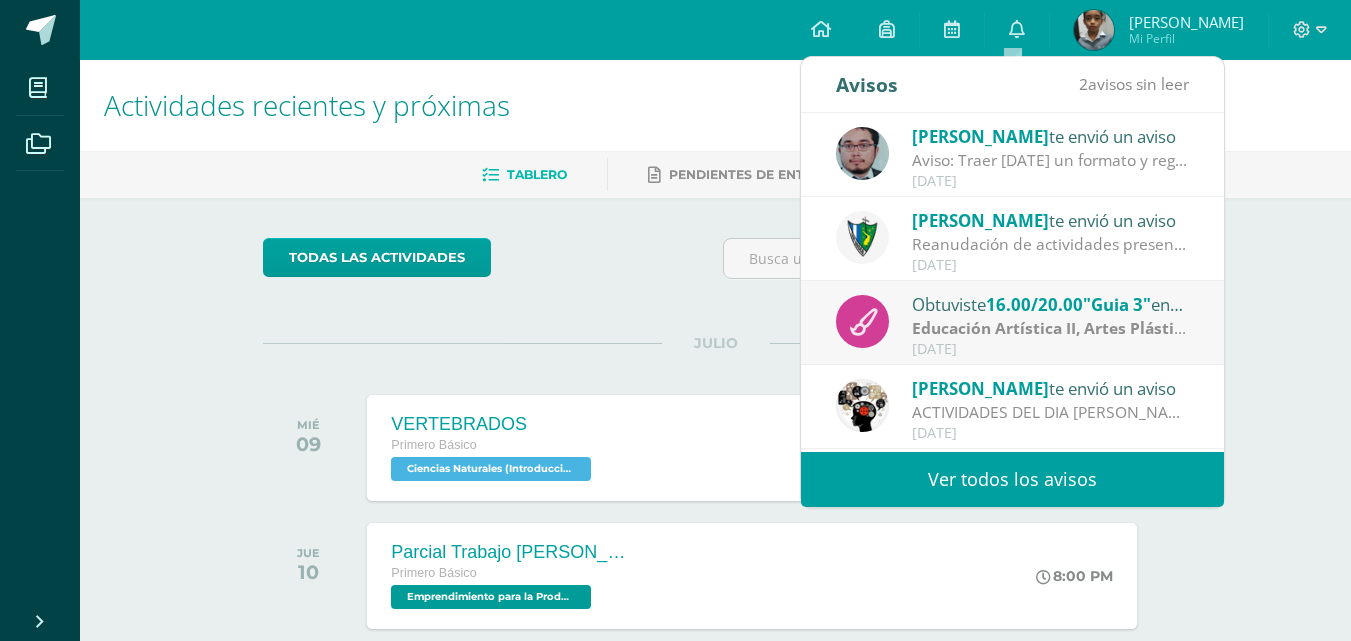 click on "Ver todos los avisos" at bounding box center [1012, 479] 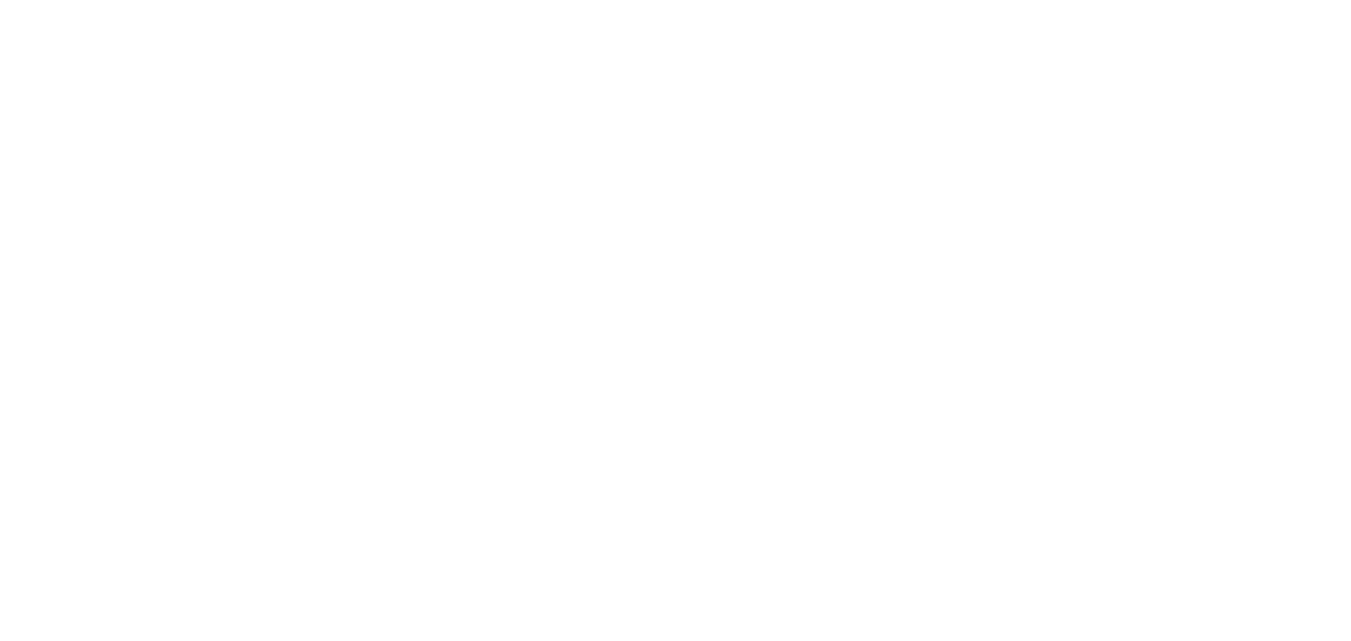 scroll, scrollTop: 0, scrollLeft: 0, axis: both 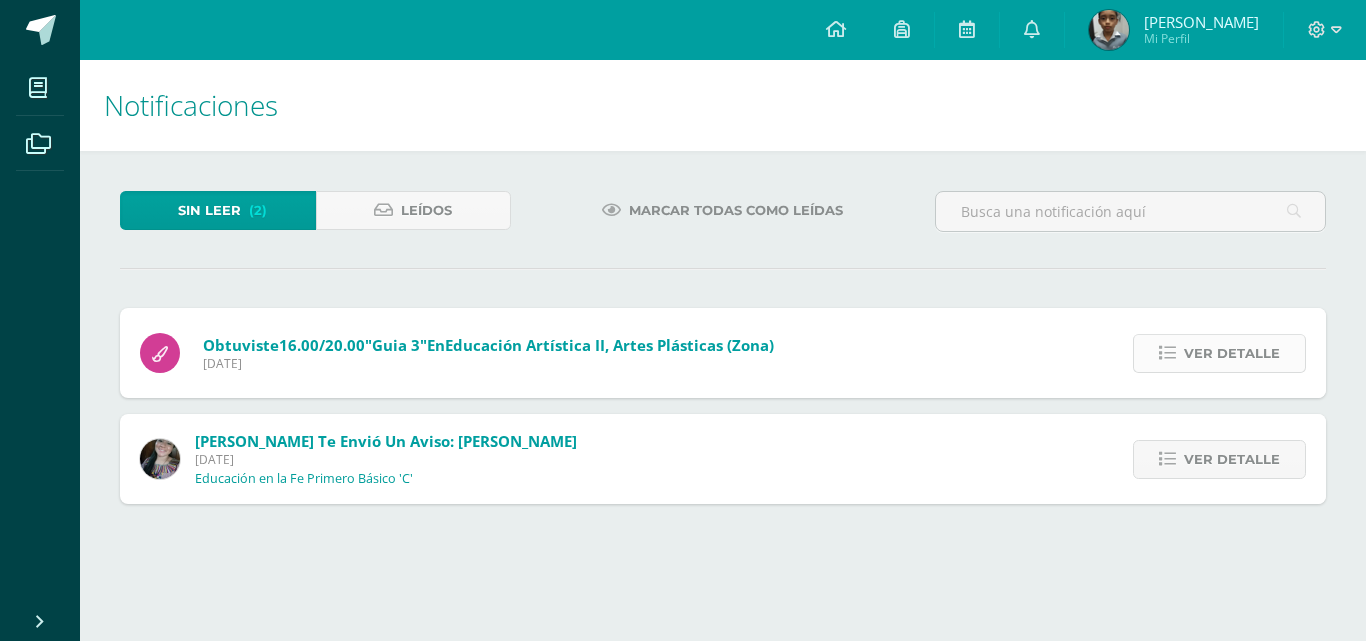 click on "Ver detalle" at bounding box center (1232, 353) 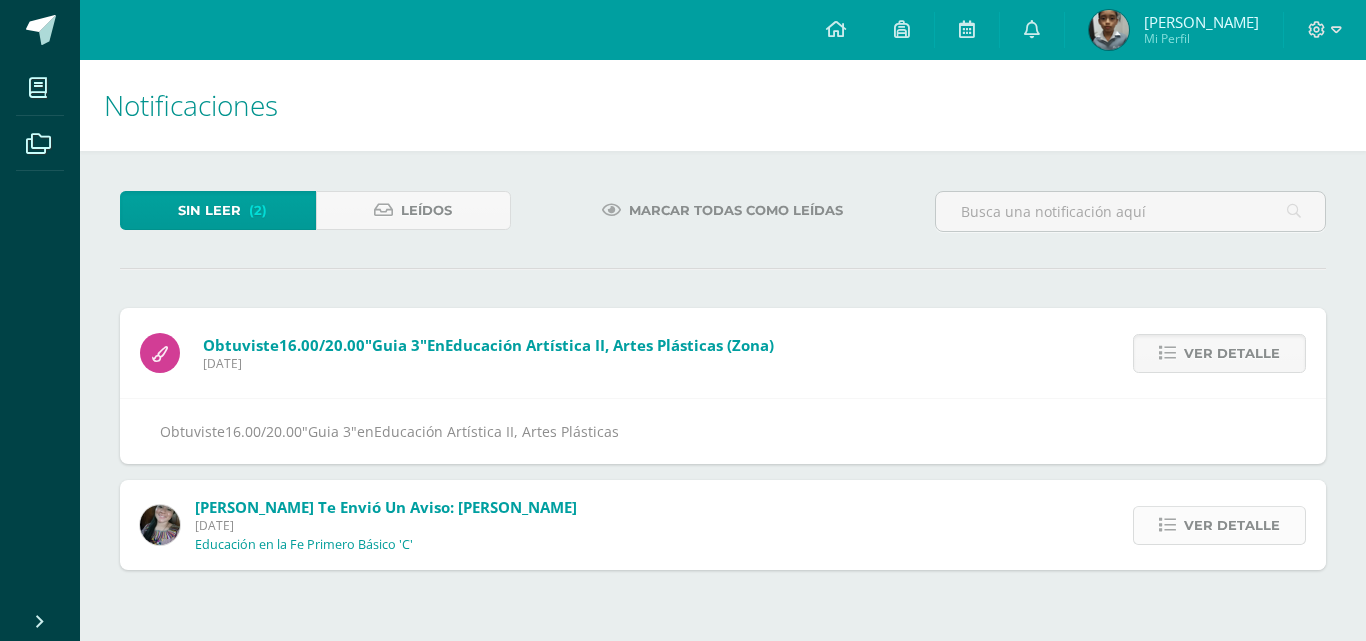 click on "Ver detalle" at bounding box center (1232, 525) 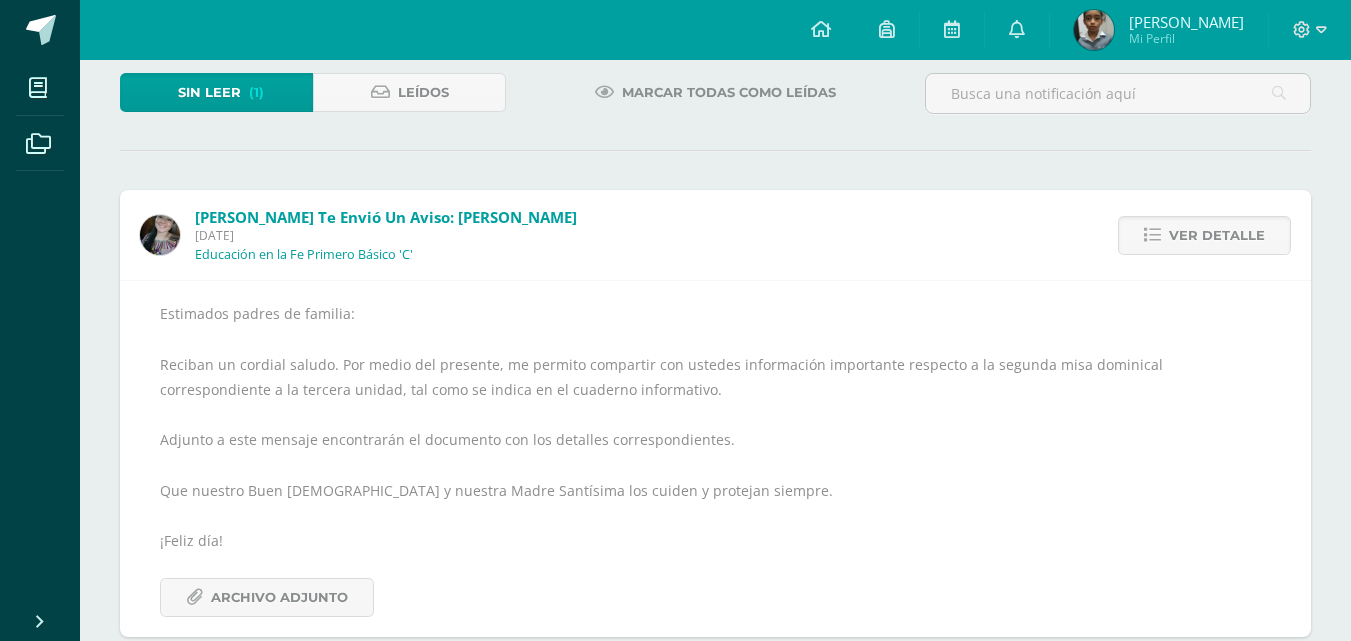 scroll, scrollTop: 129, scrollLeft: 0, axis: vertical 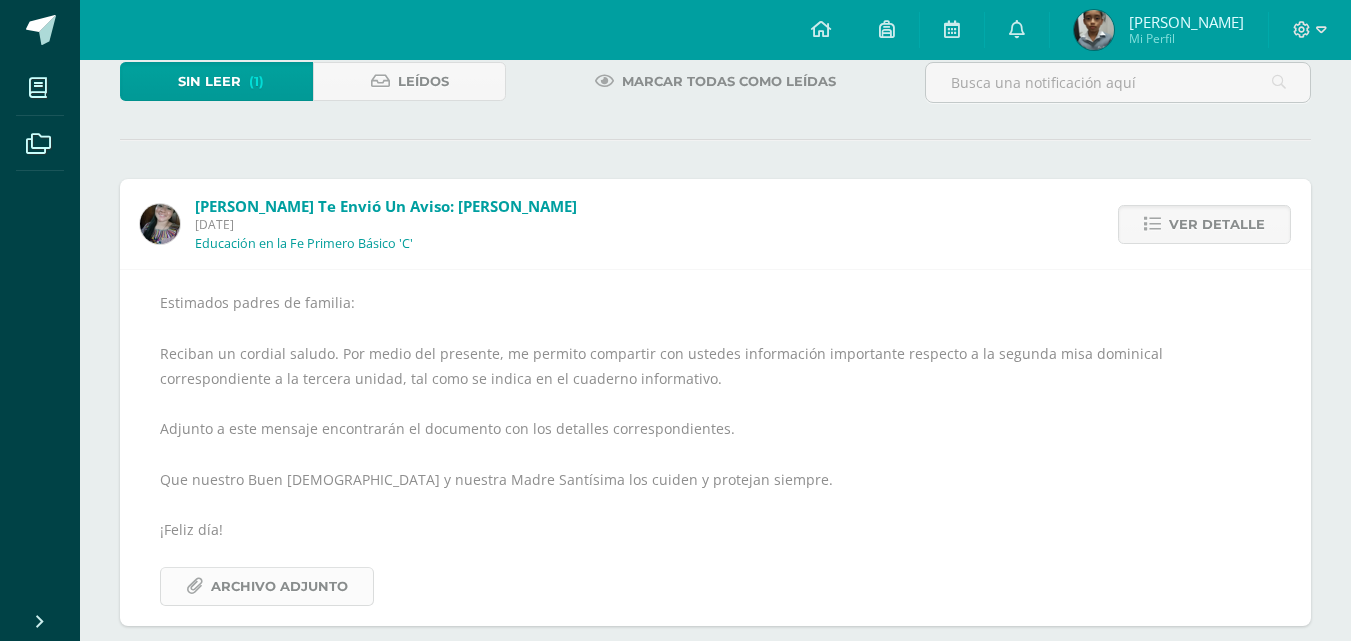 click on "Archivo Adjunto" at bounding box center [279, 586] 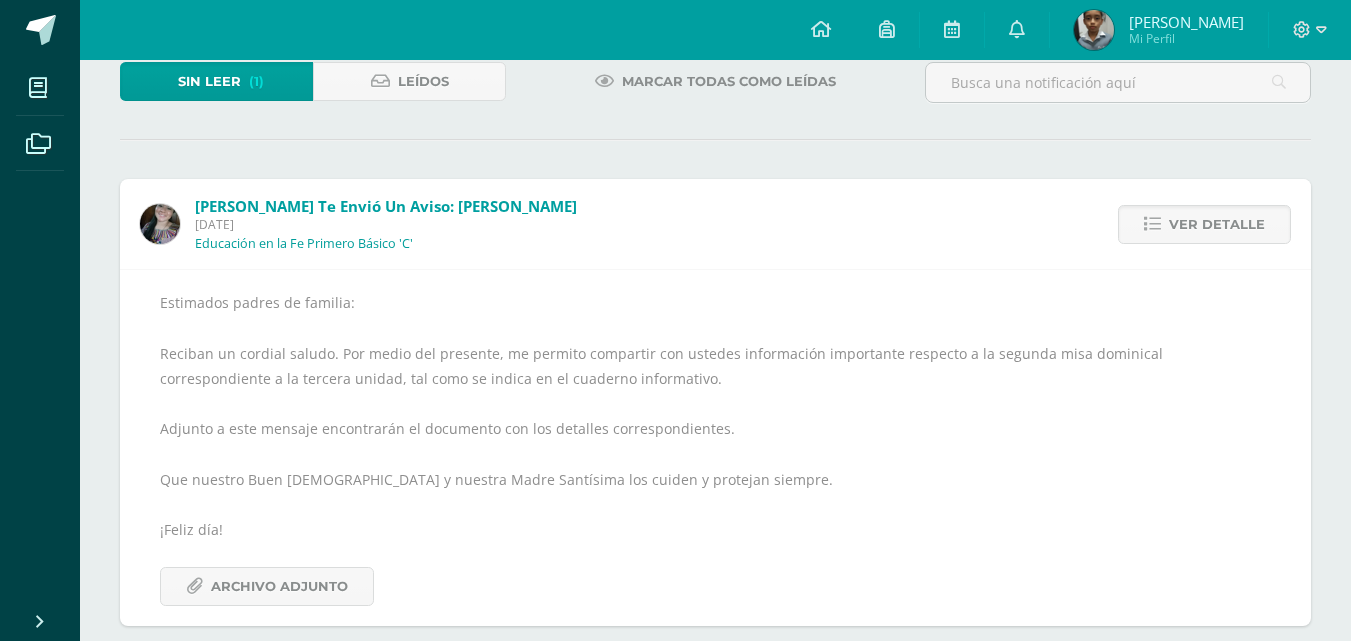 click on "Marcar todas como leídas" at bounding box center (729, 81) 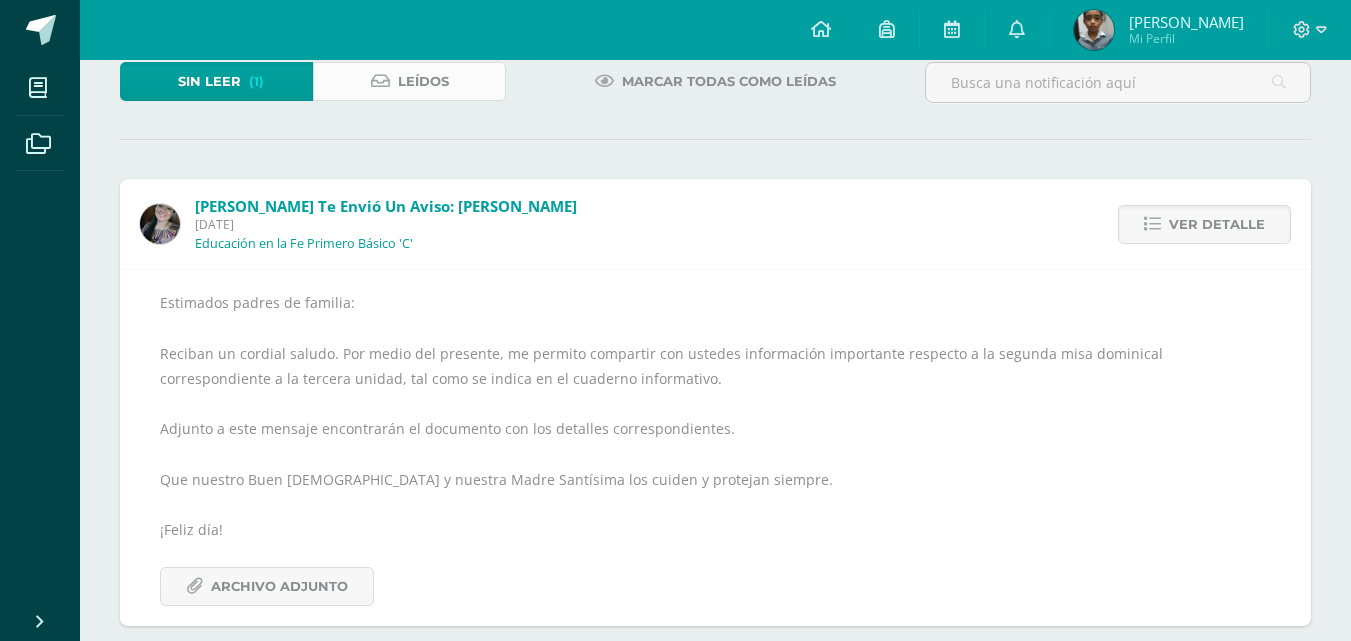 click on "Leídos" at bounding box center [423, 81] 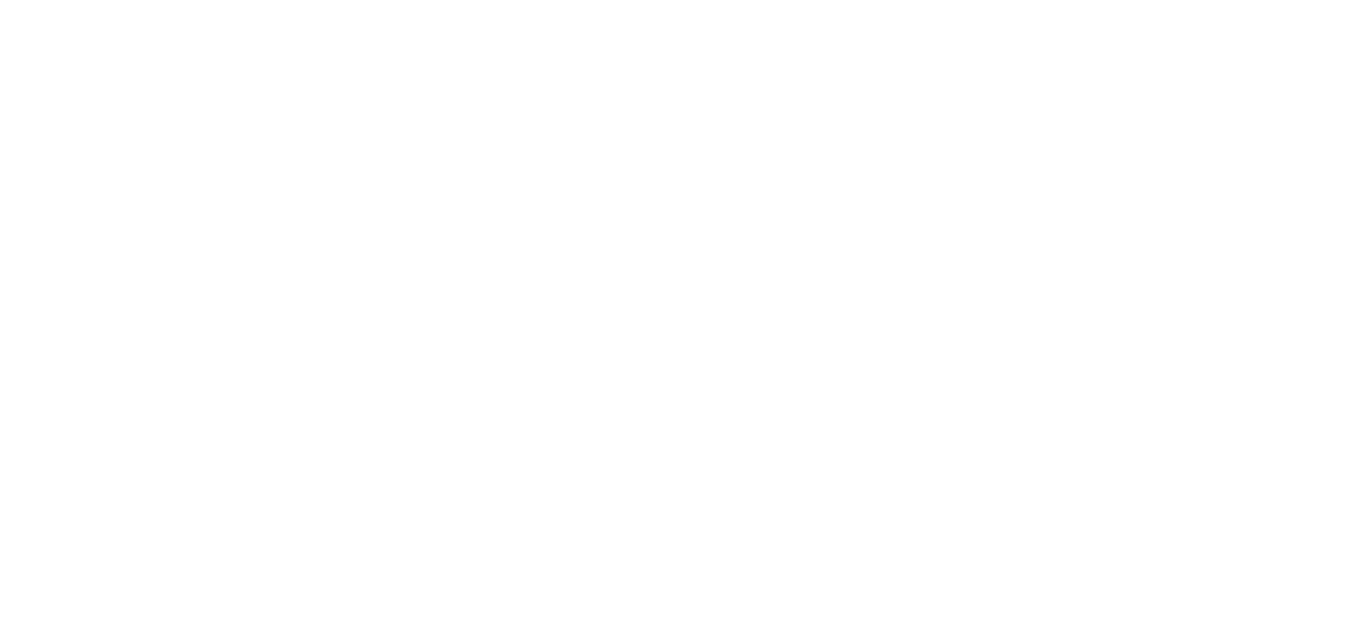 scroll, scrollTop: 0, scrollLeft: 0, axis: both 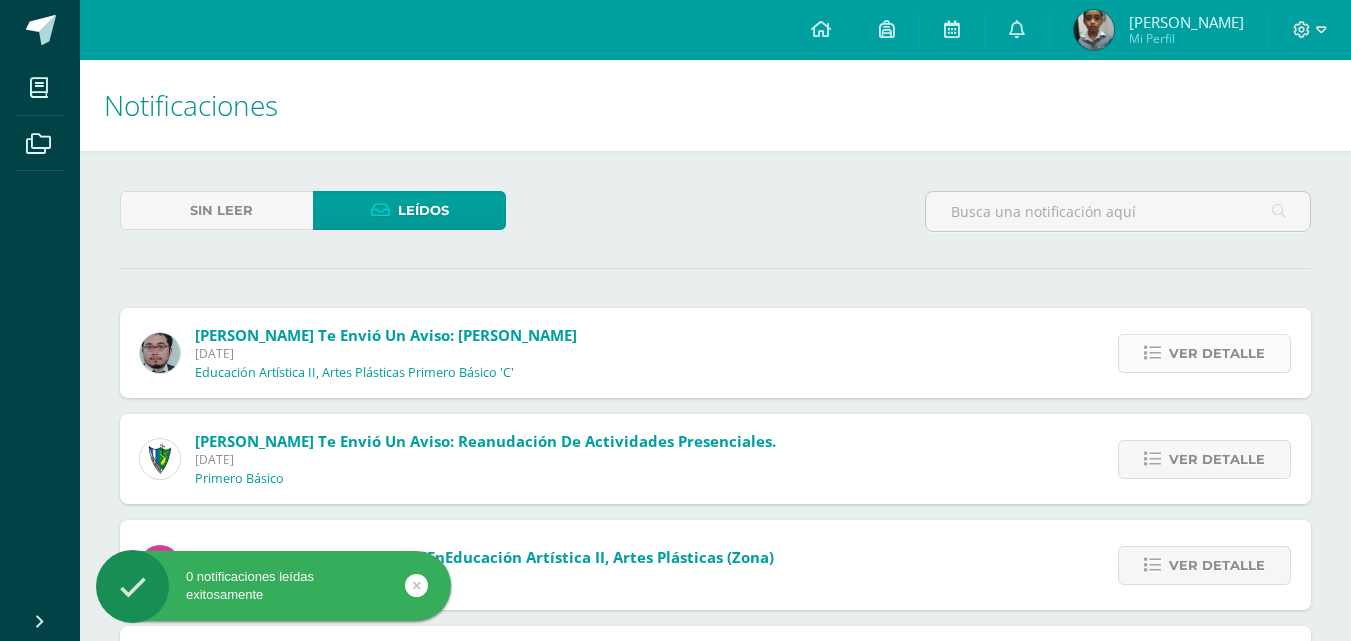 click on "Ver detalle" at bounding box center [1217, 353] 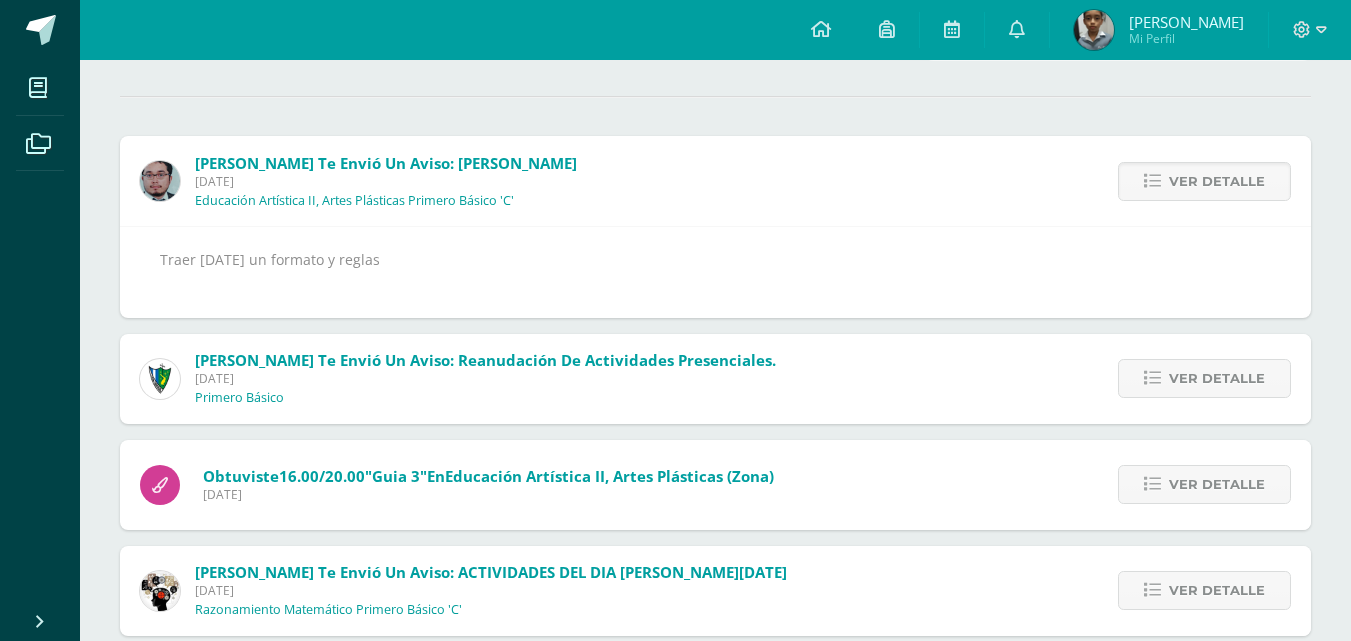 scroll, scrollTop: 174, scrollLeft: 0, axis: vertical 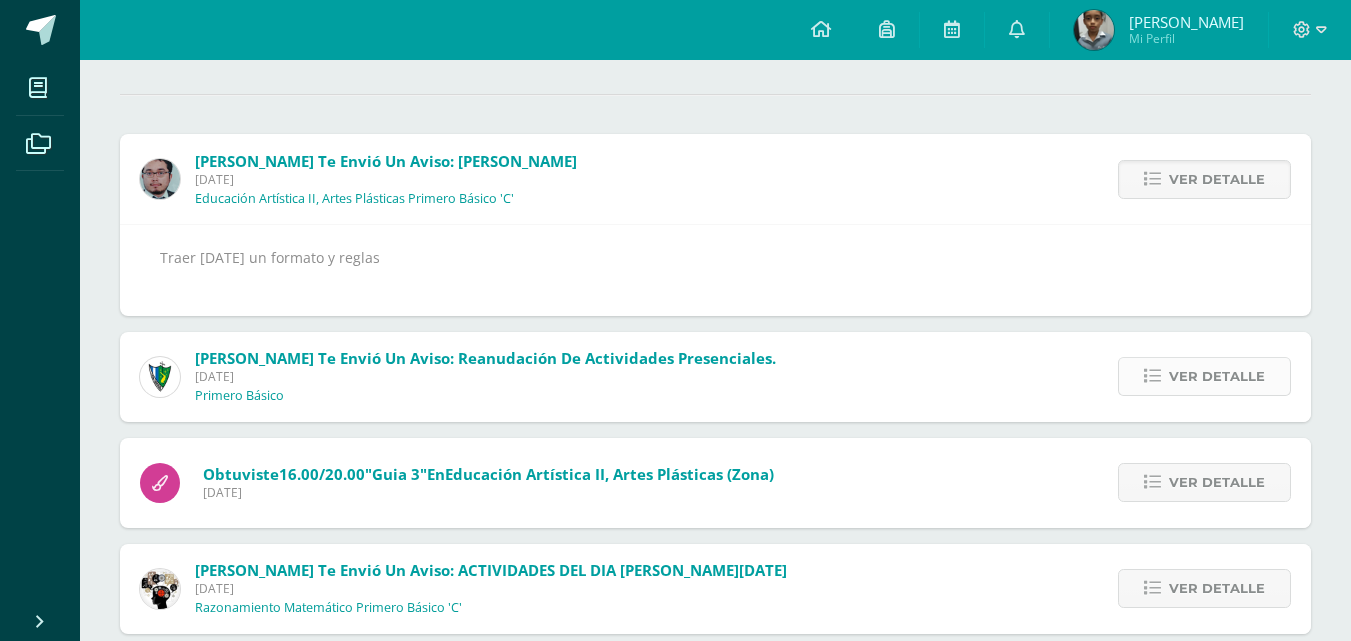 click on "Ver detalle" at bounding box center (1217, 376) 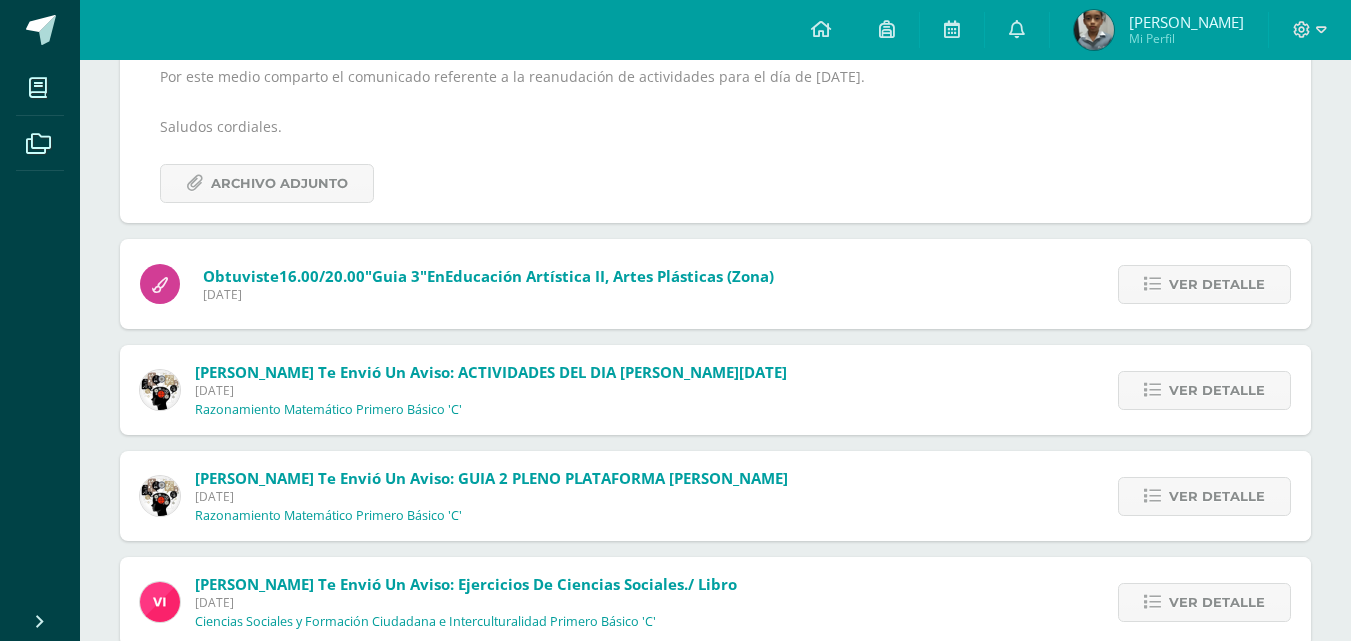 scroll, scrollTop: 534, scrollLeft: 0, axis: vertical 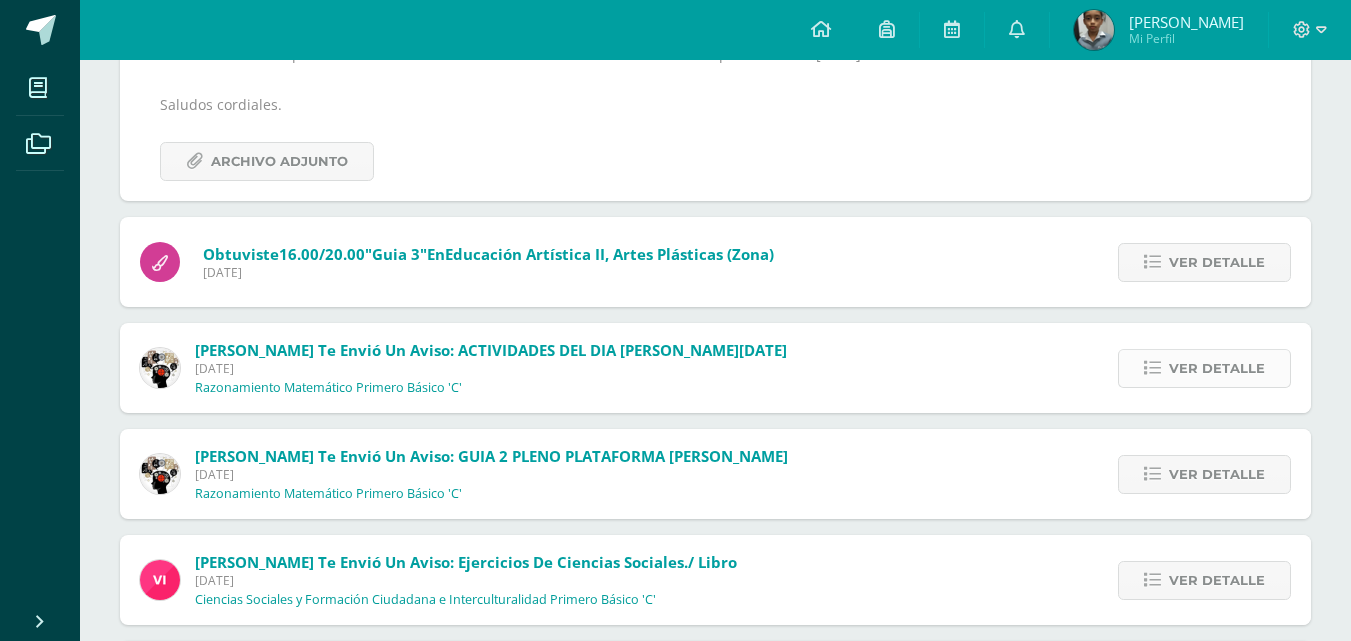 click on "Ver detalle" at bounding box center [1217, 368] 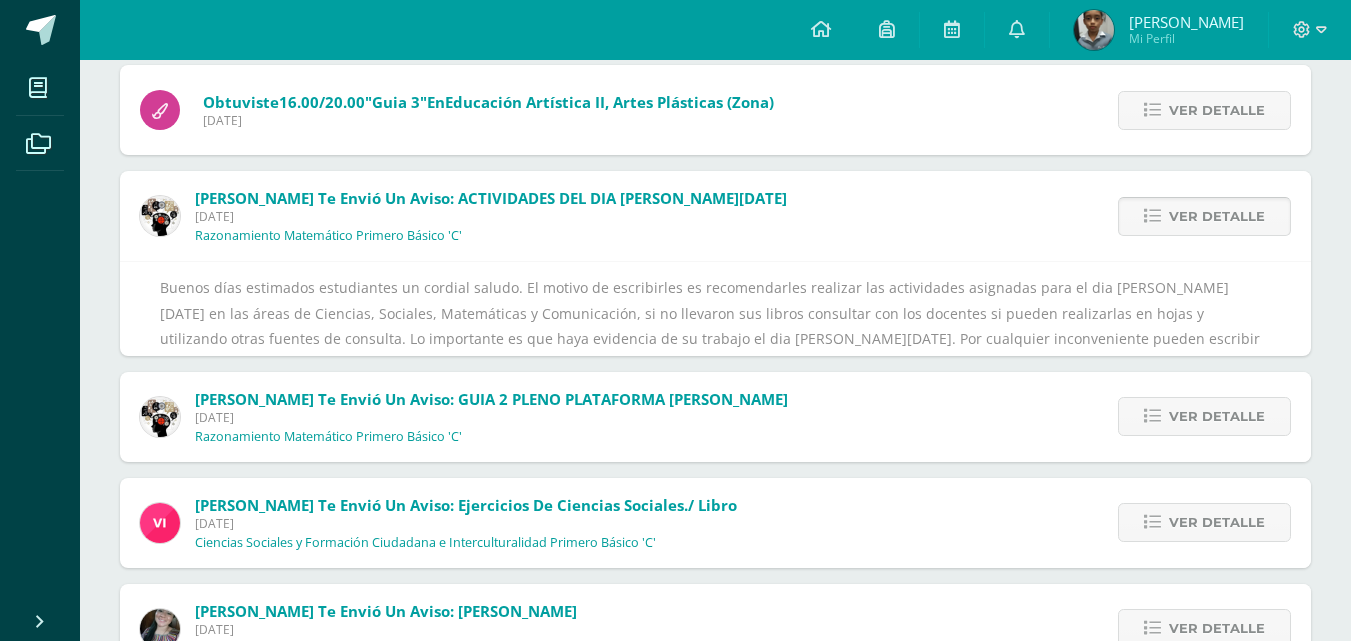 scroll, scrollTop: 508, scrollLeft: 0, axis: vertical 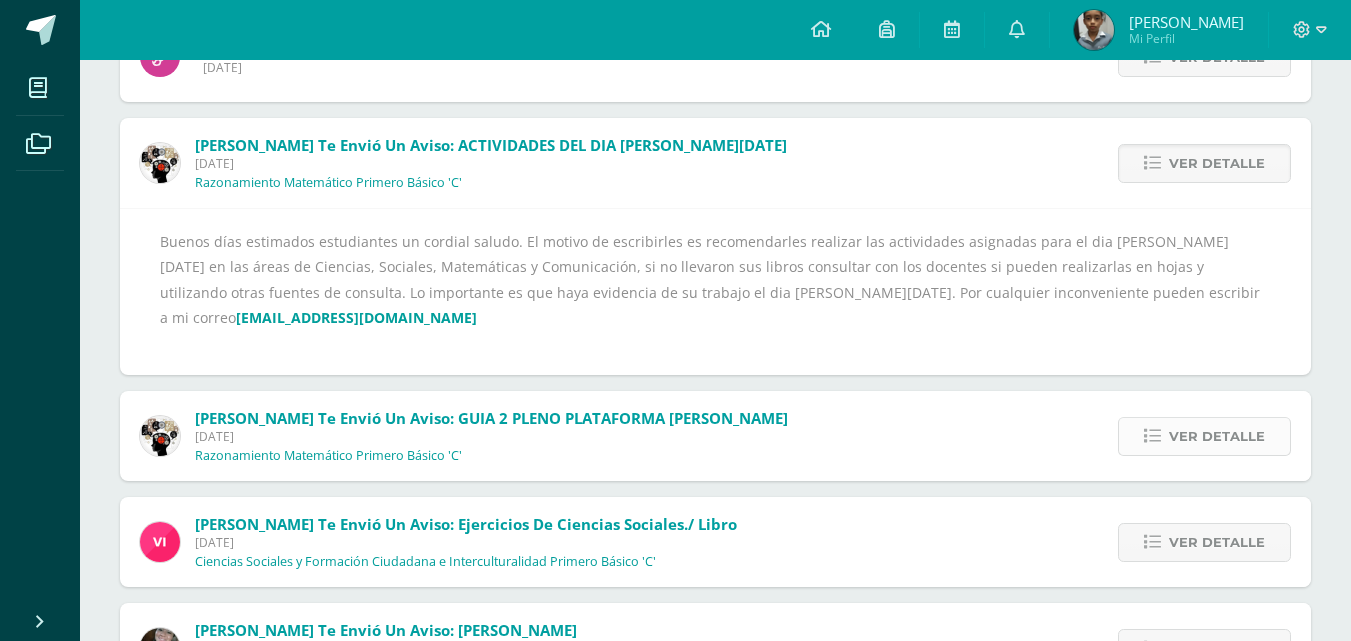 click on "Ver detalle" at bounding box center (1217, 436) 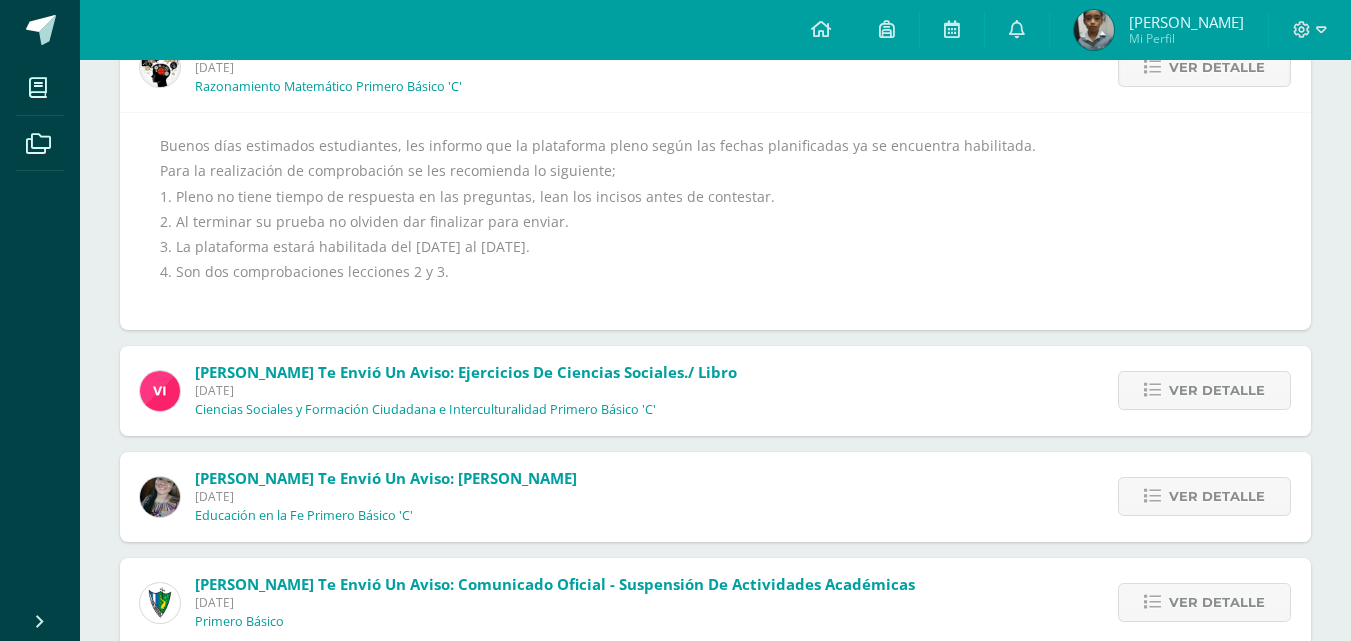 scroll, scrollTop: 716, scrollLeft: 0, axis: vertical 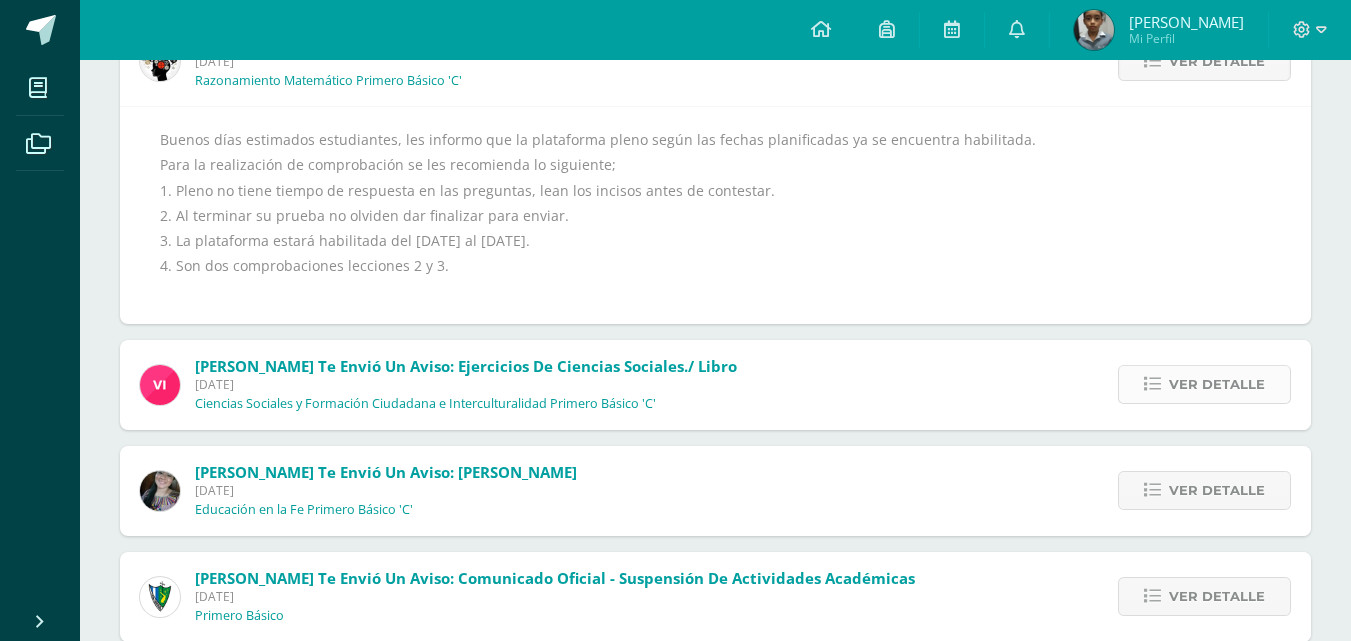 click on "Ver detalle" at bounding box center (1217, 384) 